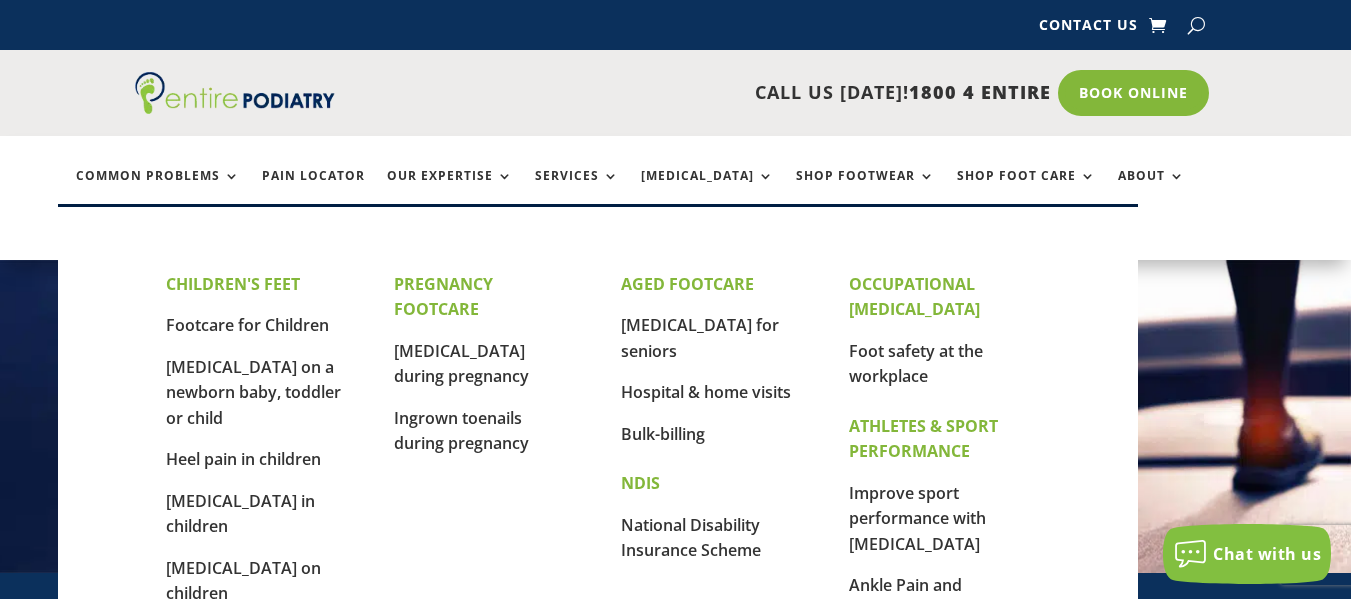 scroll, scrollTop: 0, scrollLeft: 0, axis: both 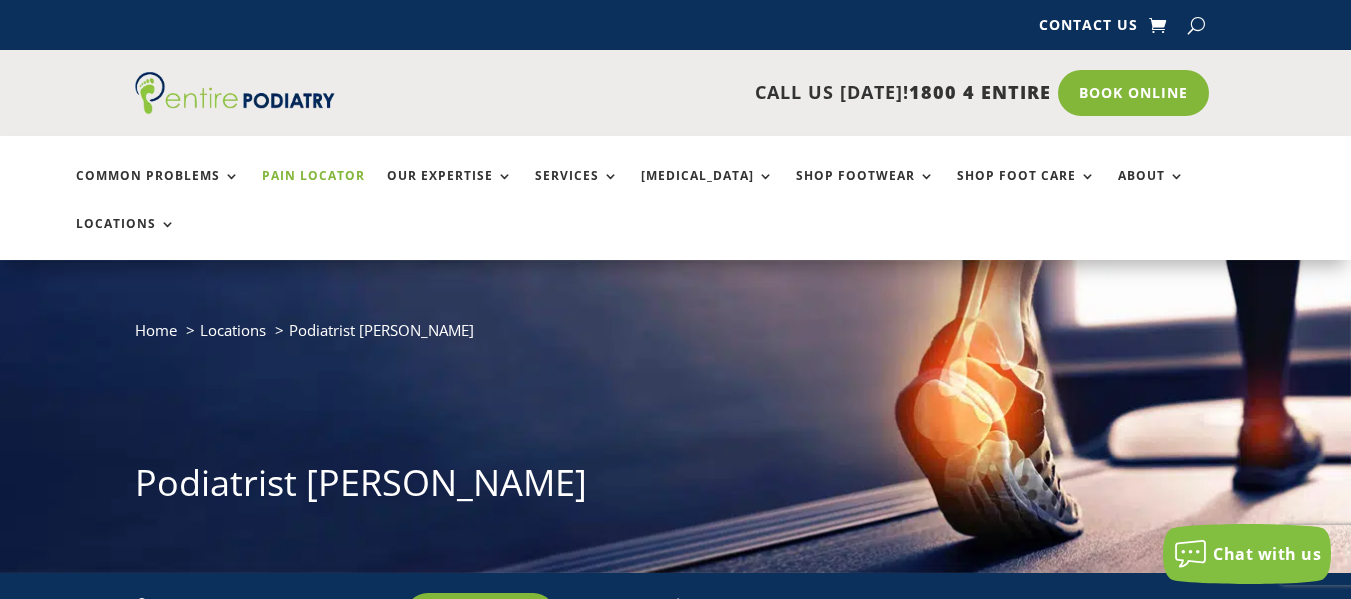 click on "Pain Locator" at bounding box center [313, 190] 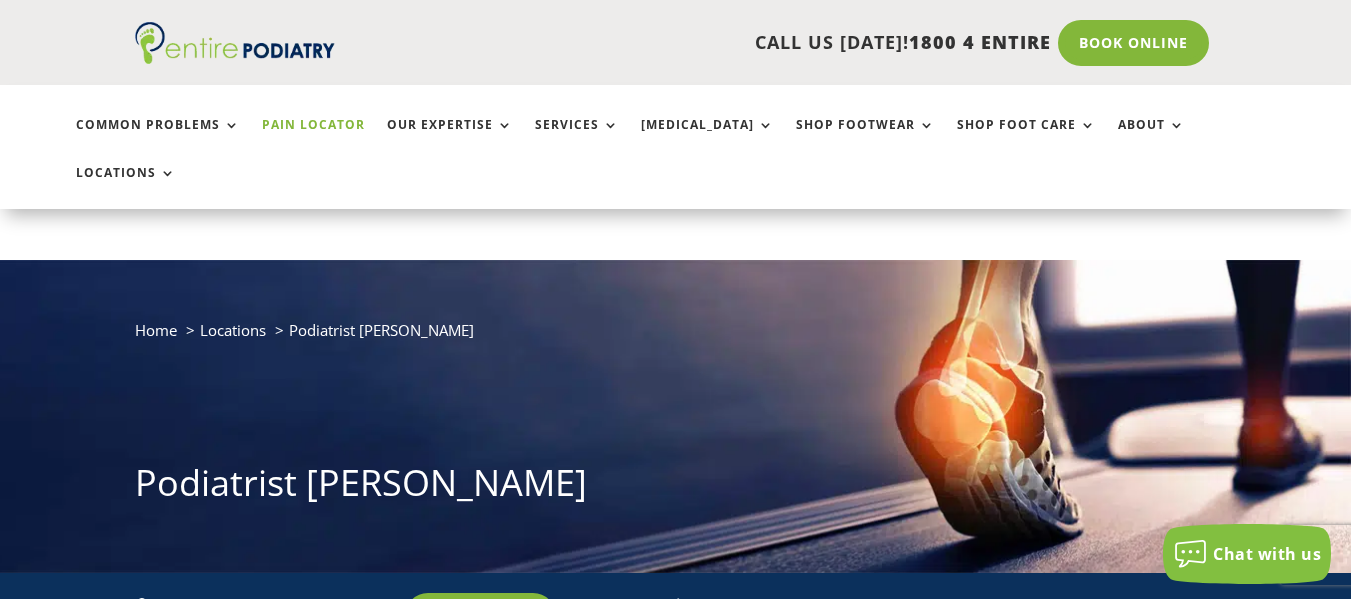 scroll, scrollTop: 160, scrollLeft: 0, axis: vertical 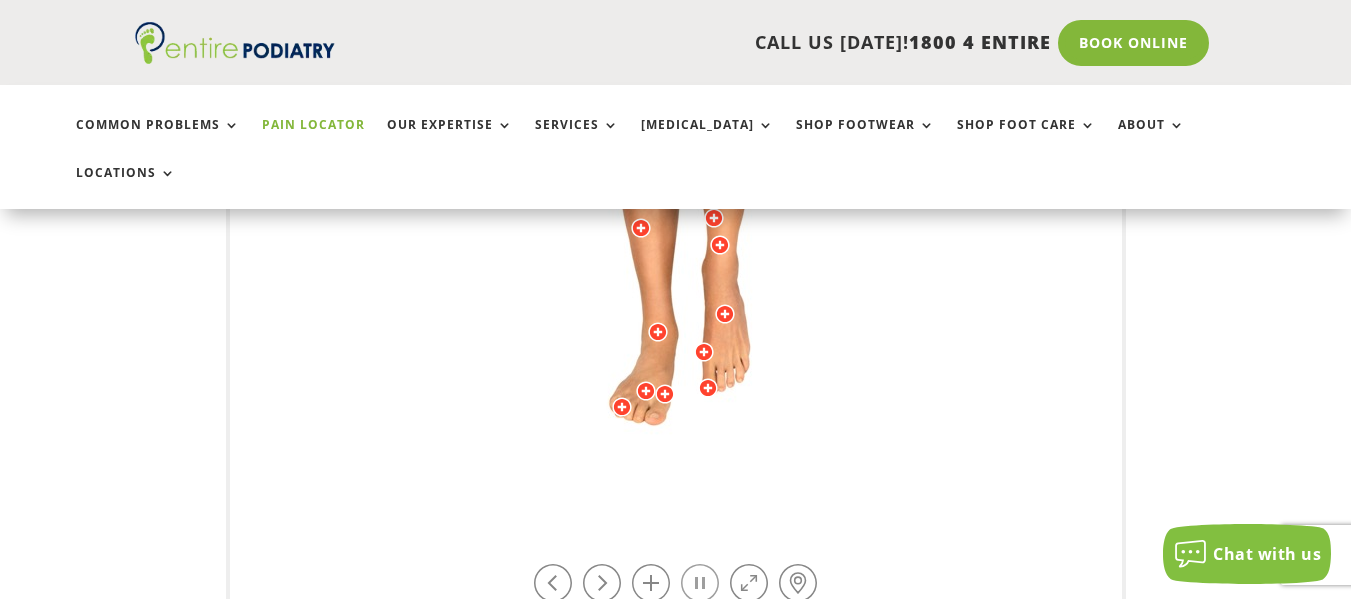 click at bounding box center (700, 583) 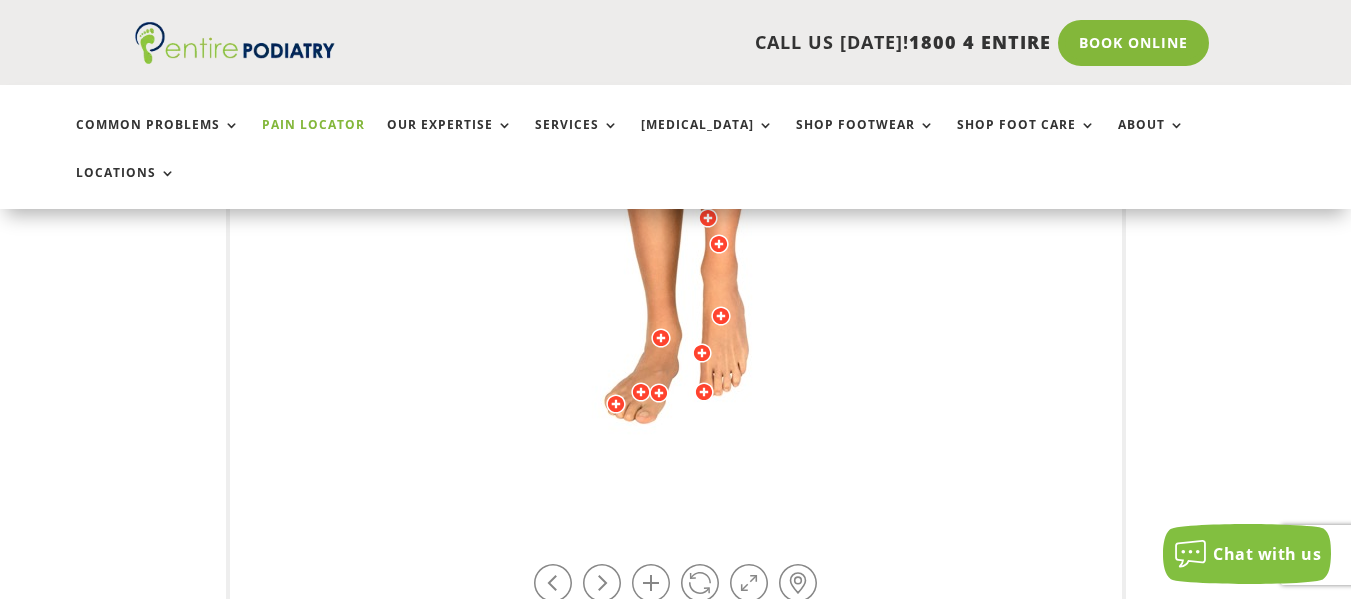 click at bounding box center [721, 316] 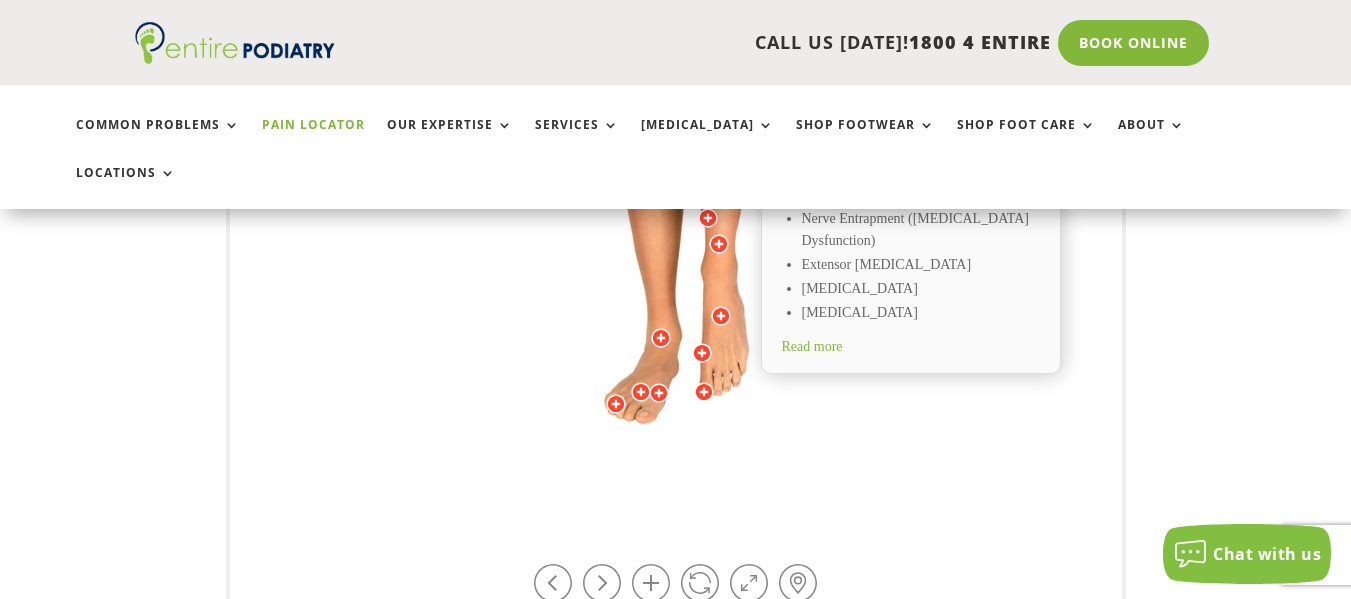 scroll, scrollTop: 640, scrollLeft: 0, axis: vertical 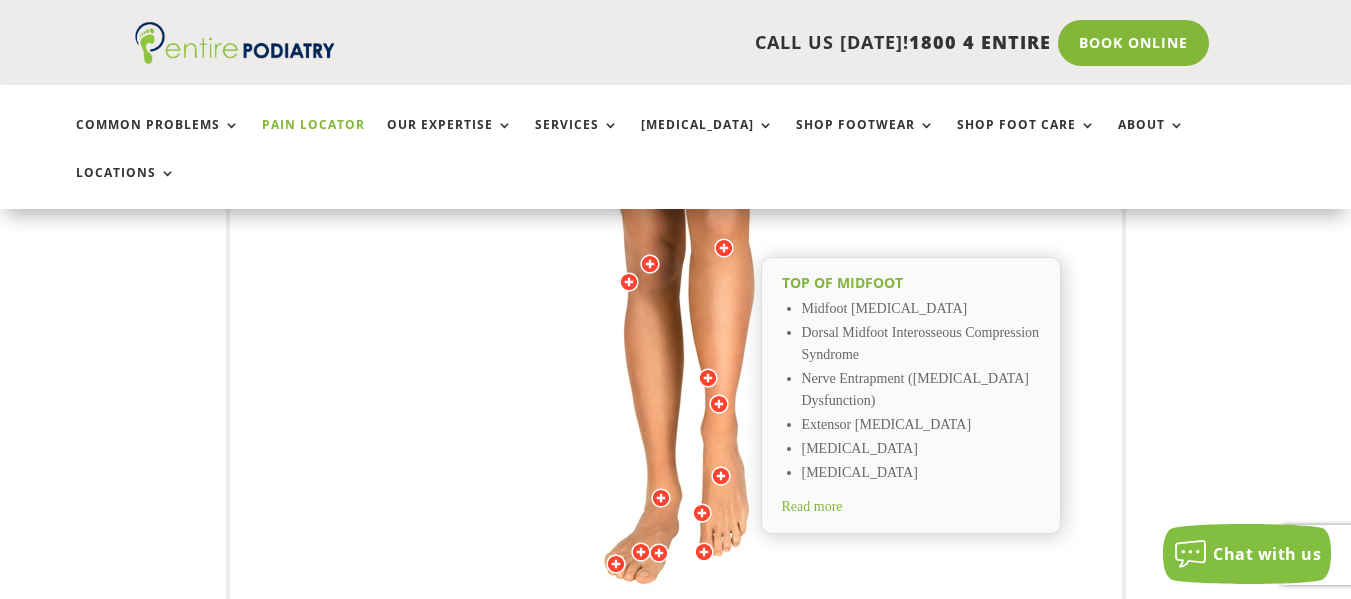 click at bounding box center [719, 404] 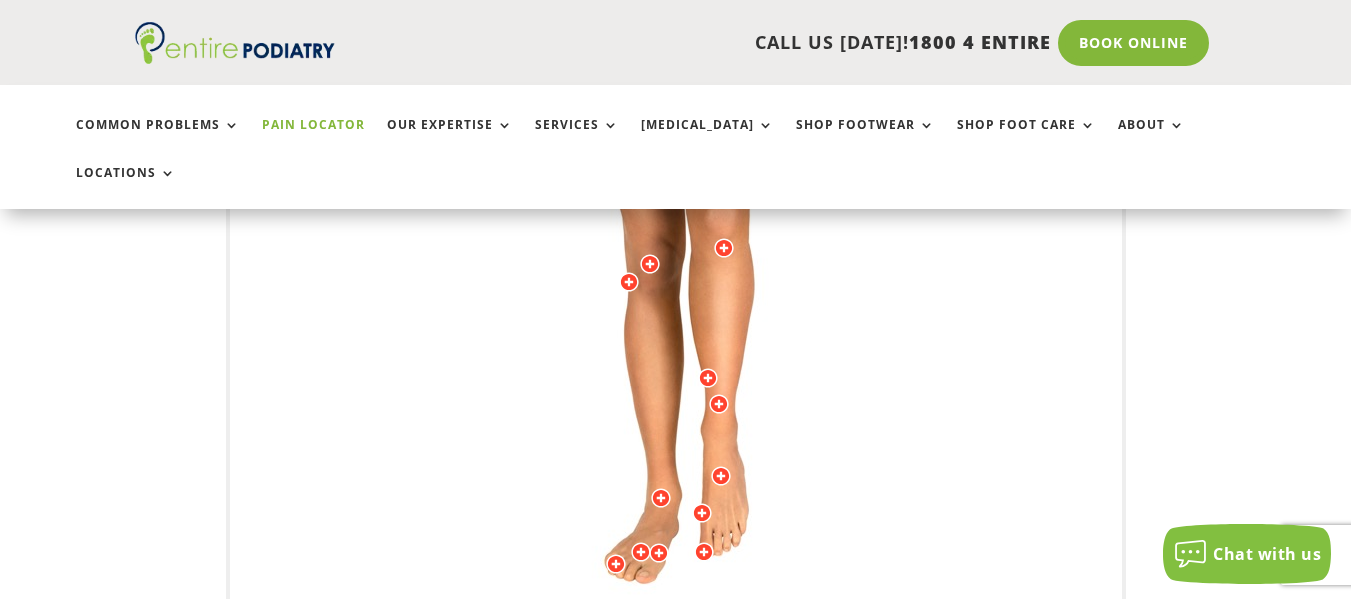 click at bounding box center (719, 404) 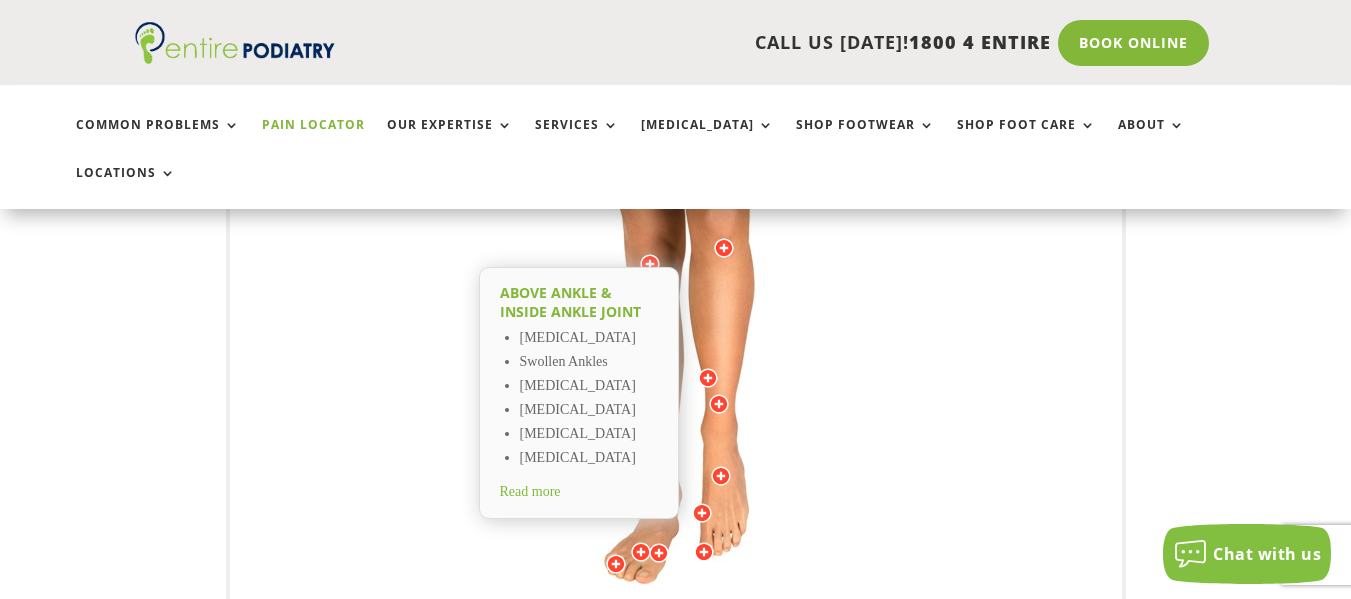 click at bounding box center [708, 378] 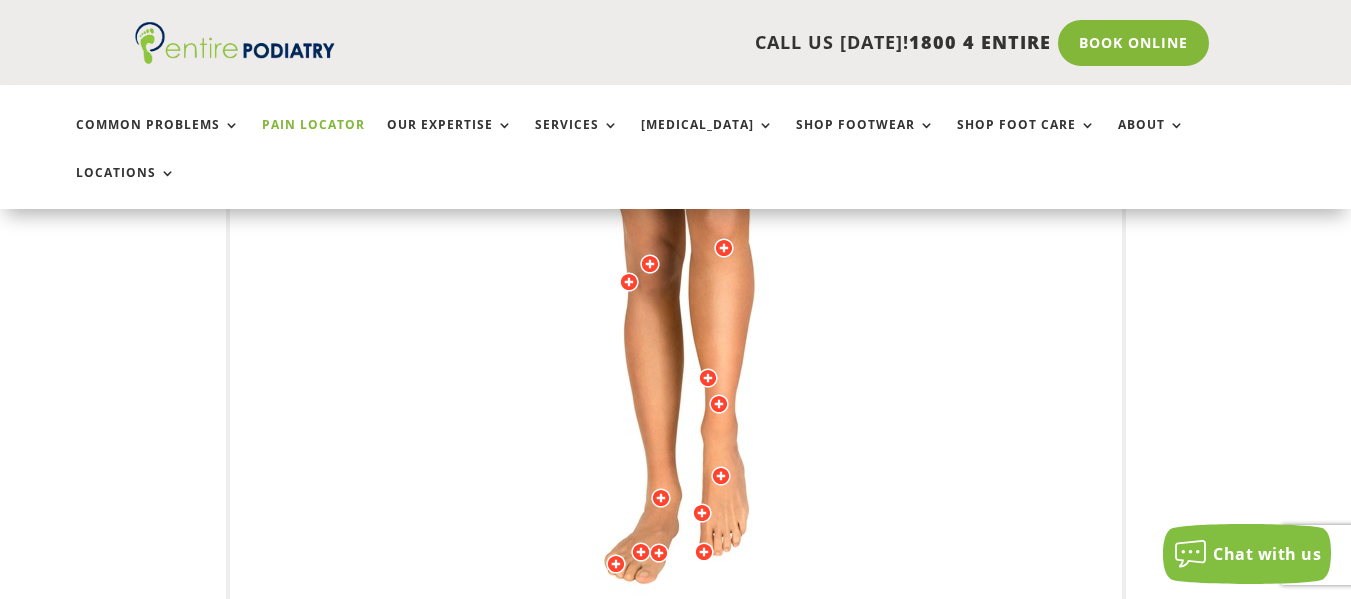 click at bounding box center (708, 378) 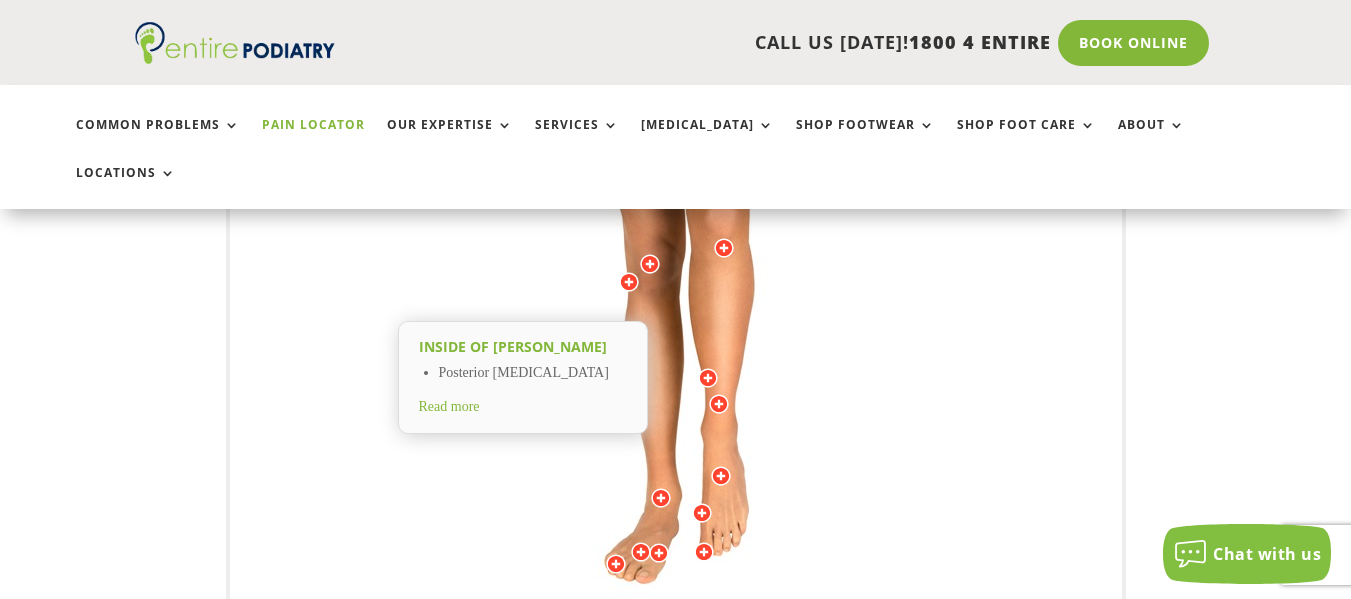 click at bounding box center [708, 378] 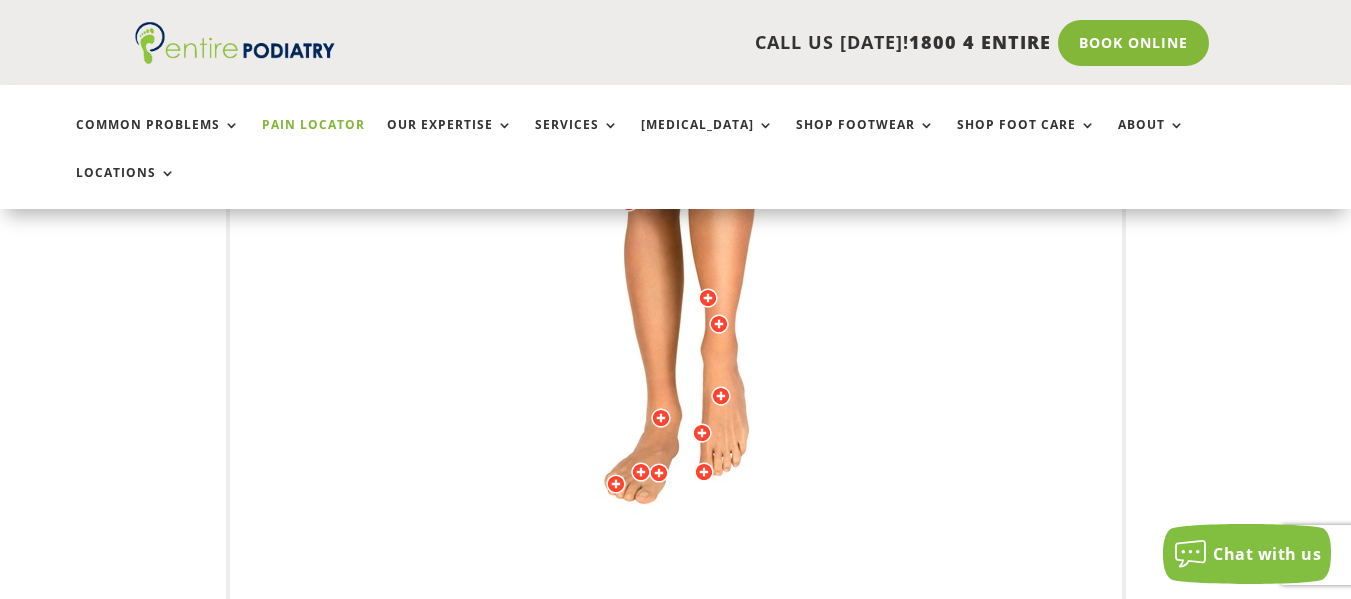 scroll, scrollTop: 800, scrollLeft: 0, axis: vertical 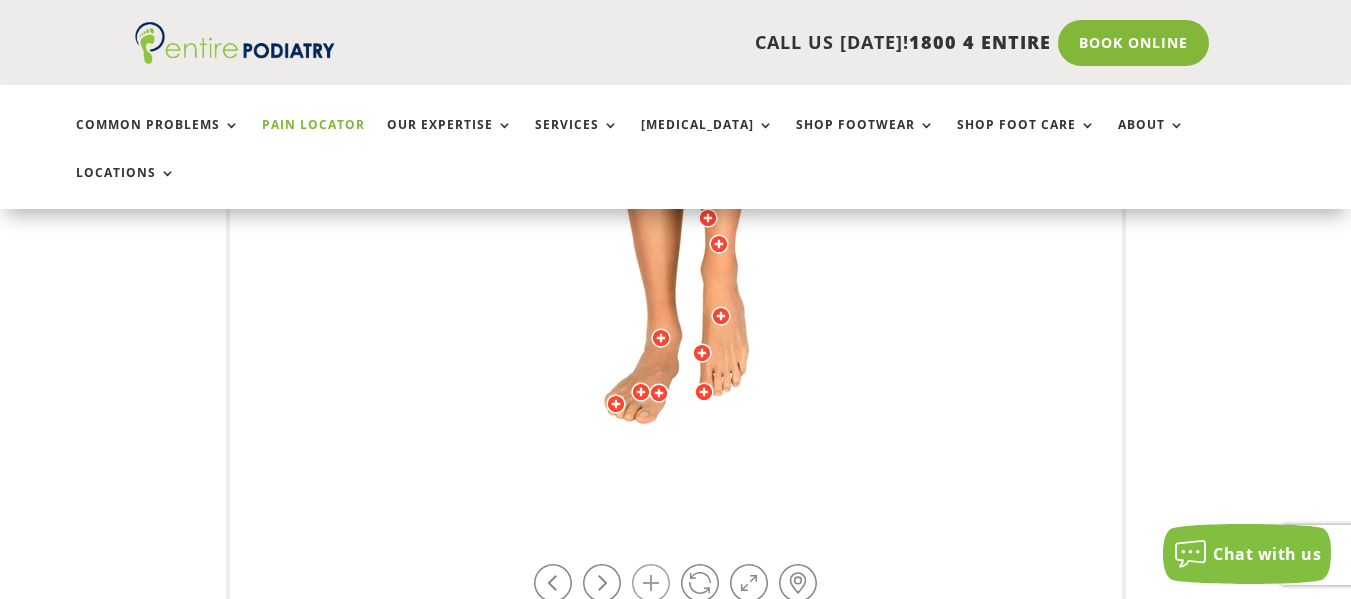 click at bounding box center (651, 583) 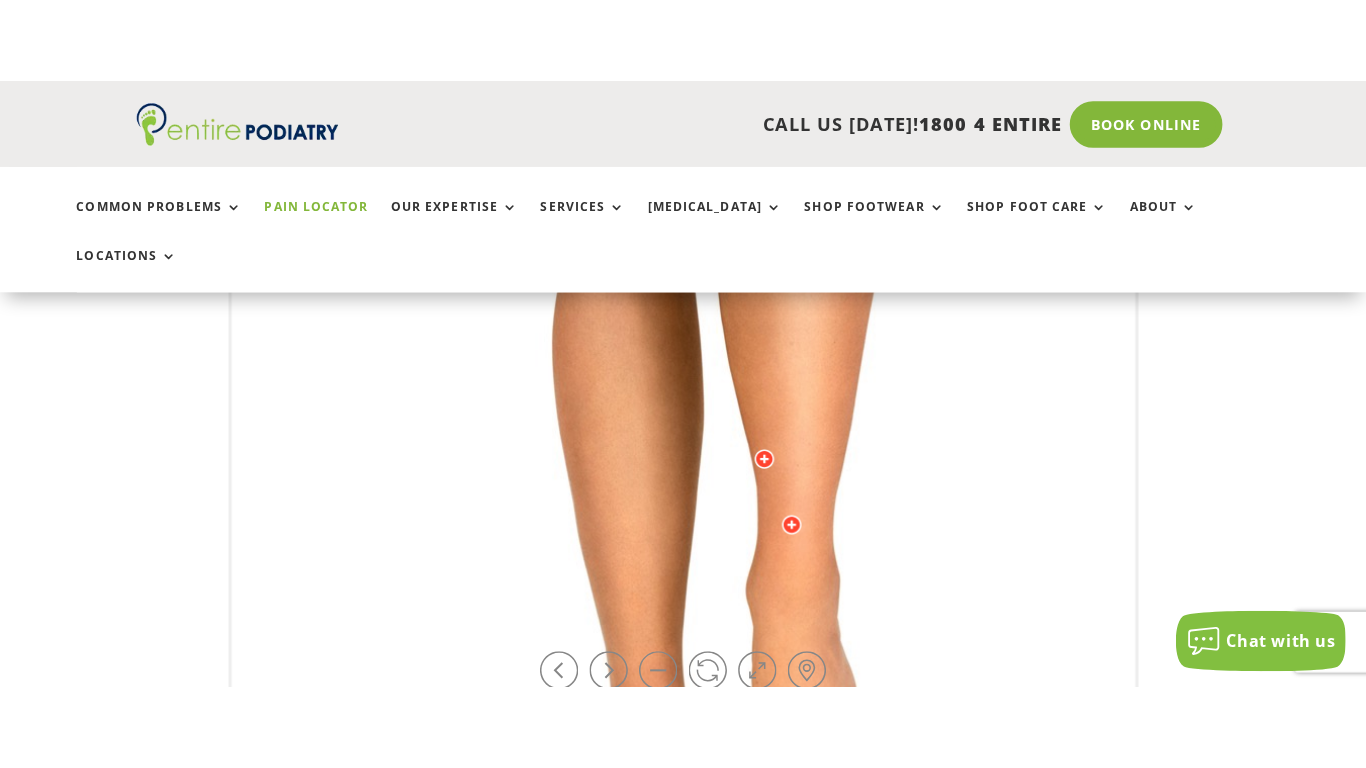 scroll, scrollTop: 960, scrollLeft: 0, axis: vertical 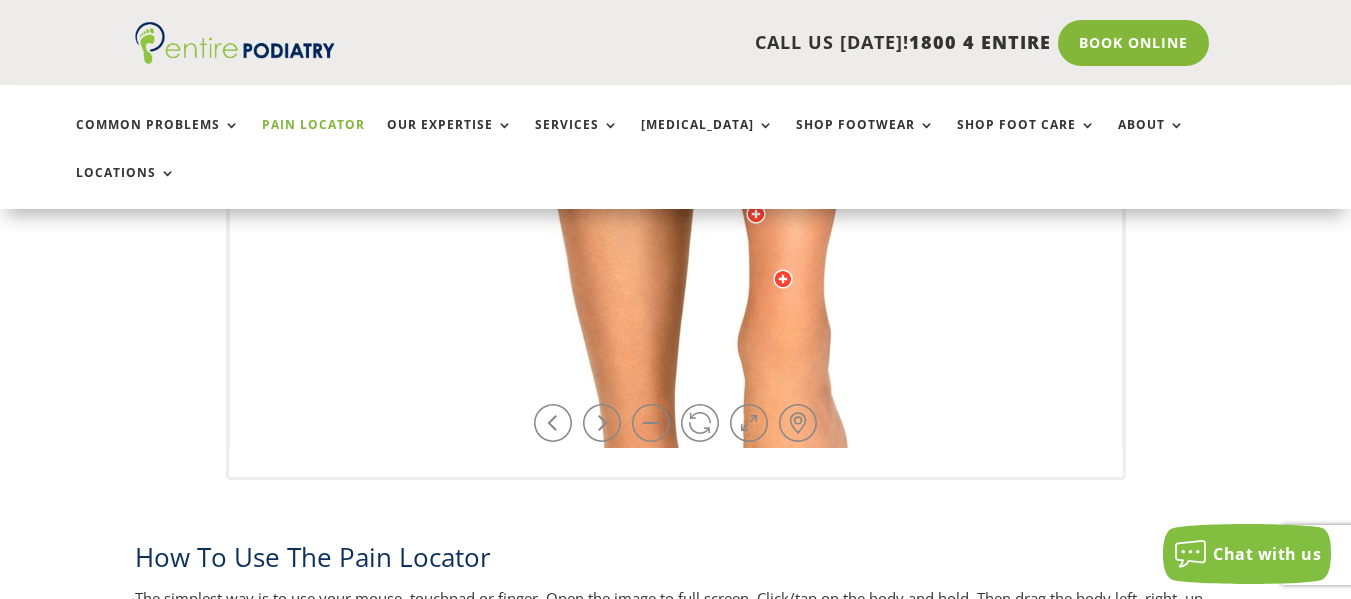 click at bounding box center [749, 423] 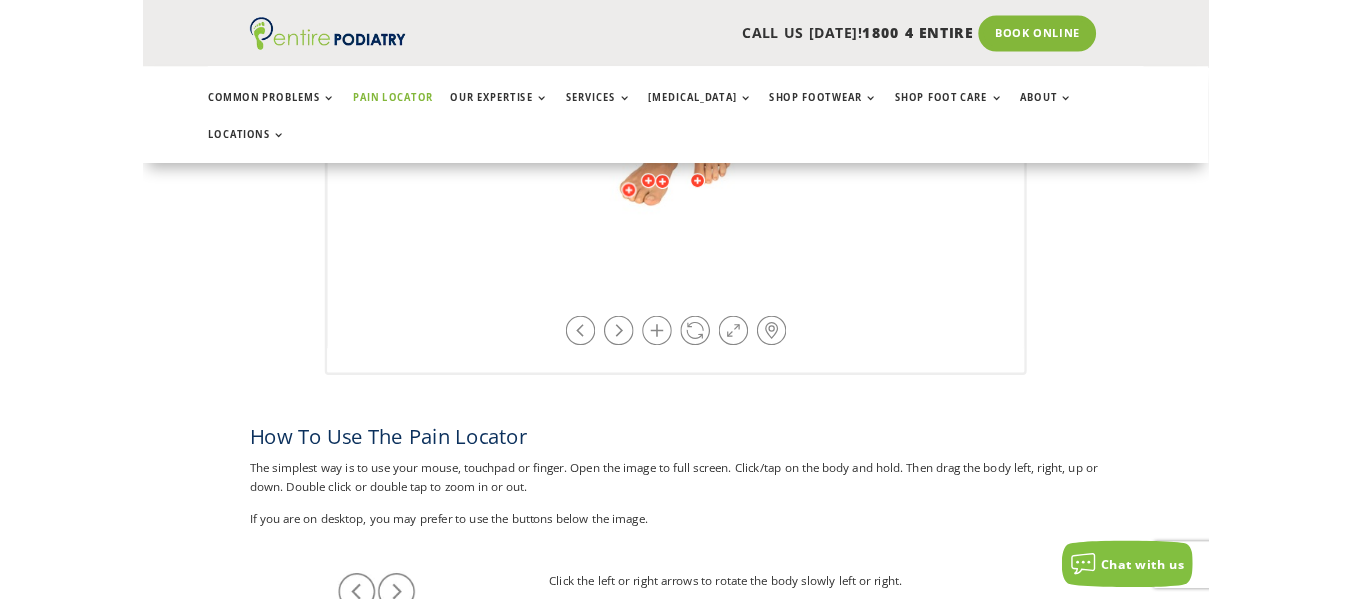 scroll, scrollTop: 1120, scrollLeft: 0, axis: vertical 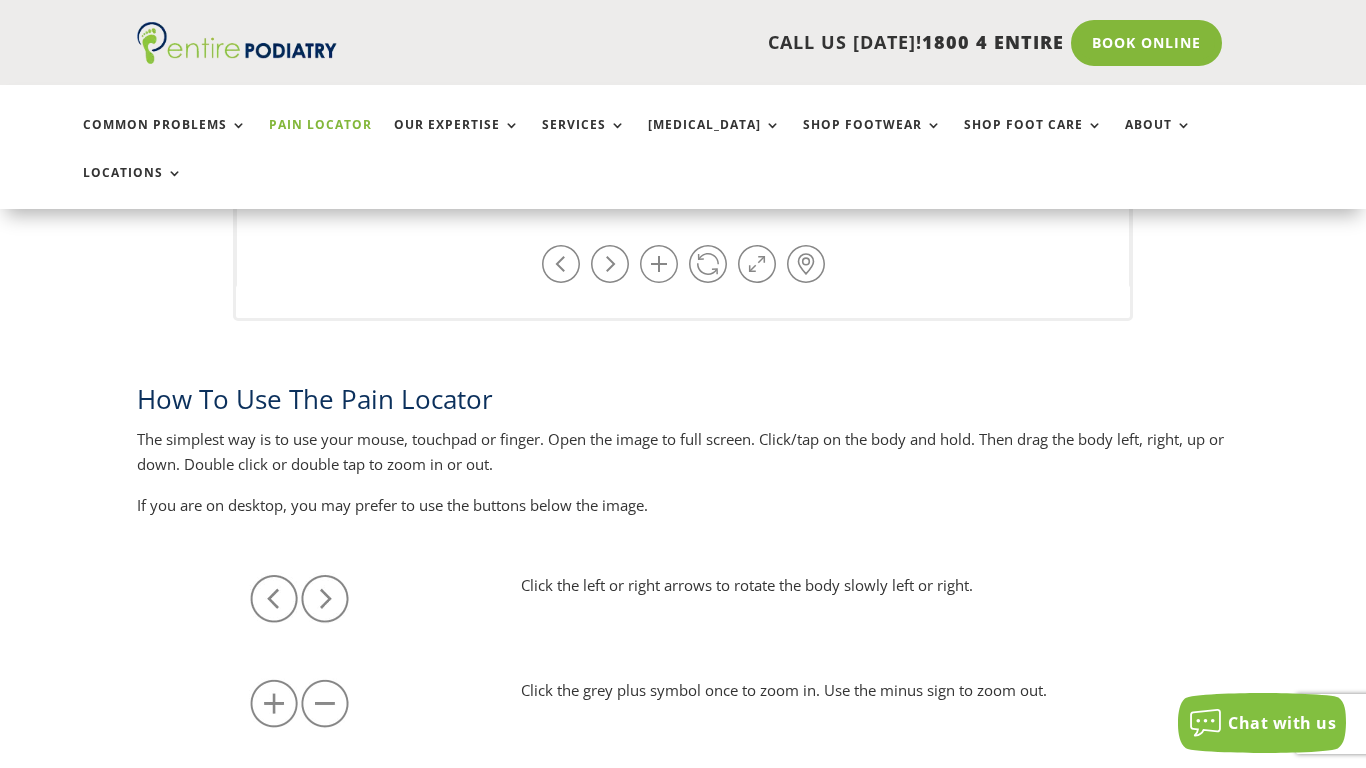 click at bounding box center (683, 5164) 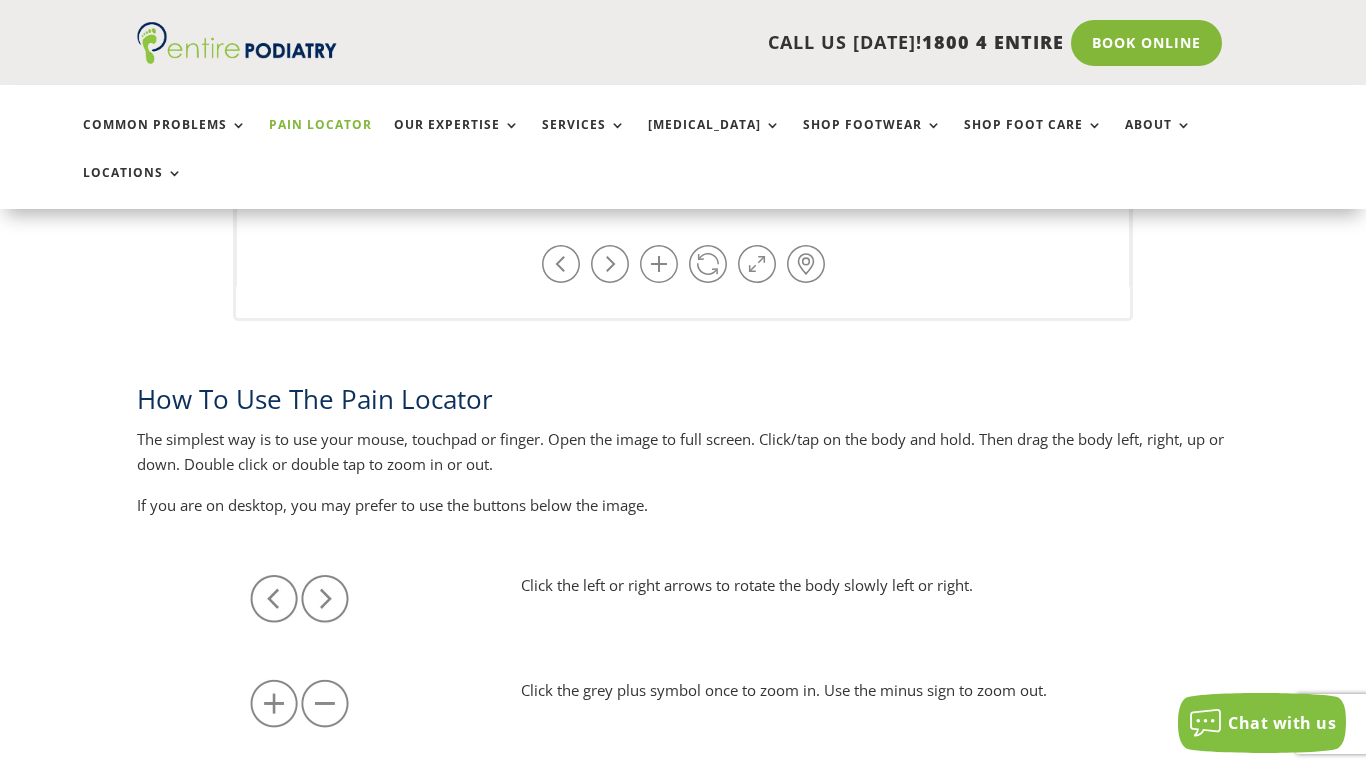click at bounding box center (1318, -1075) 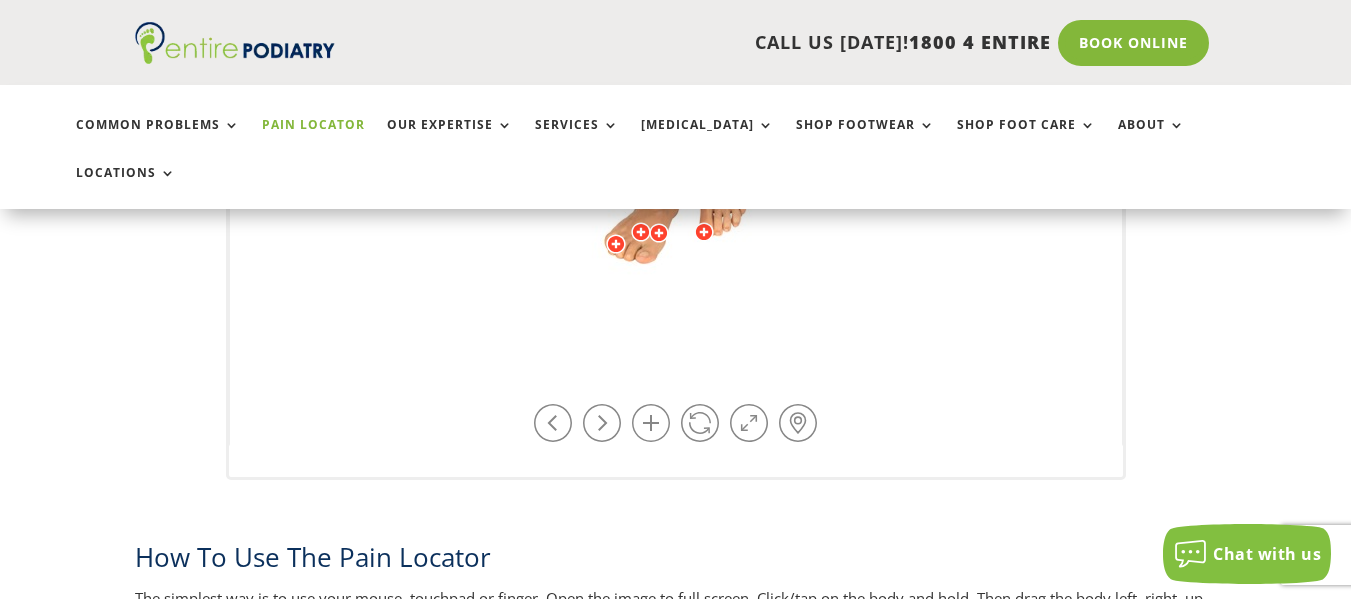 scroll, scrollTop: 800, scrollLeft: 0, axis: vertical 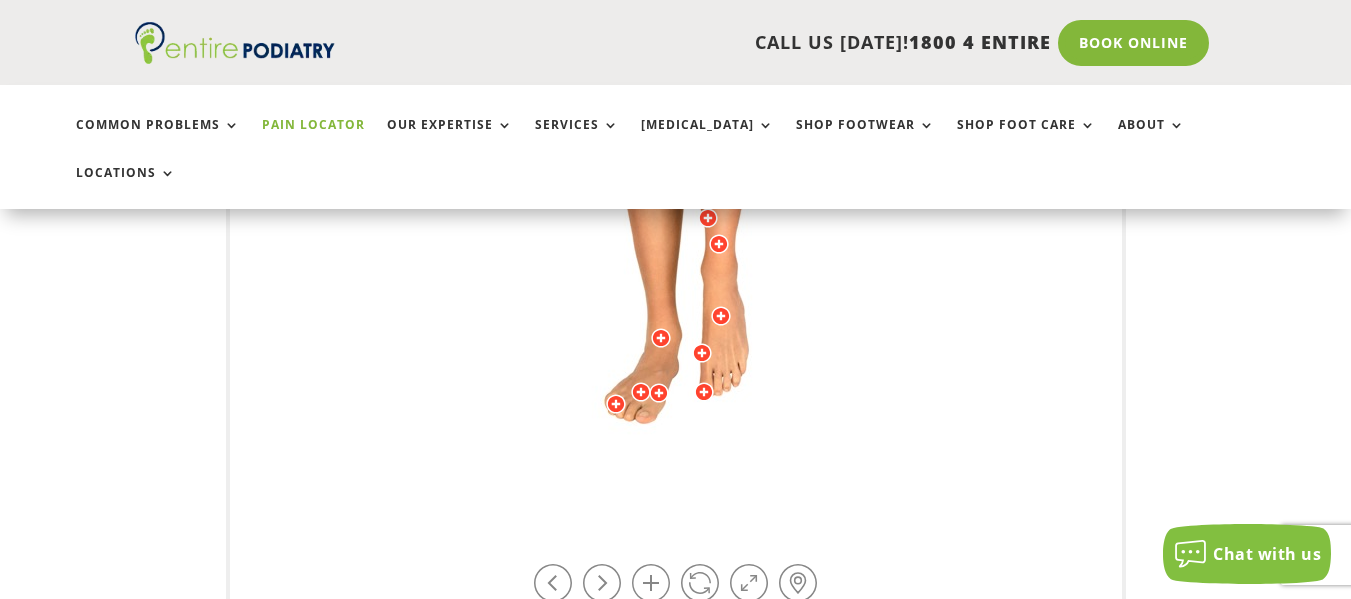 click at bounding box center (661, 338) 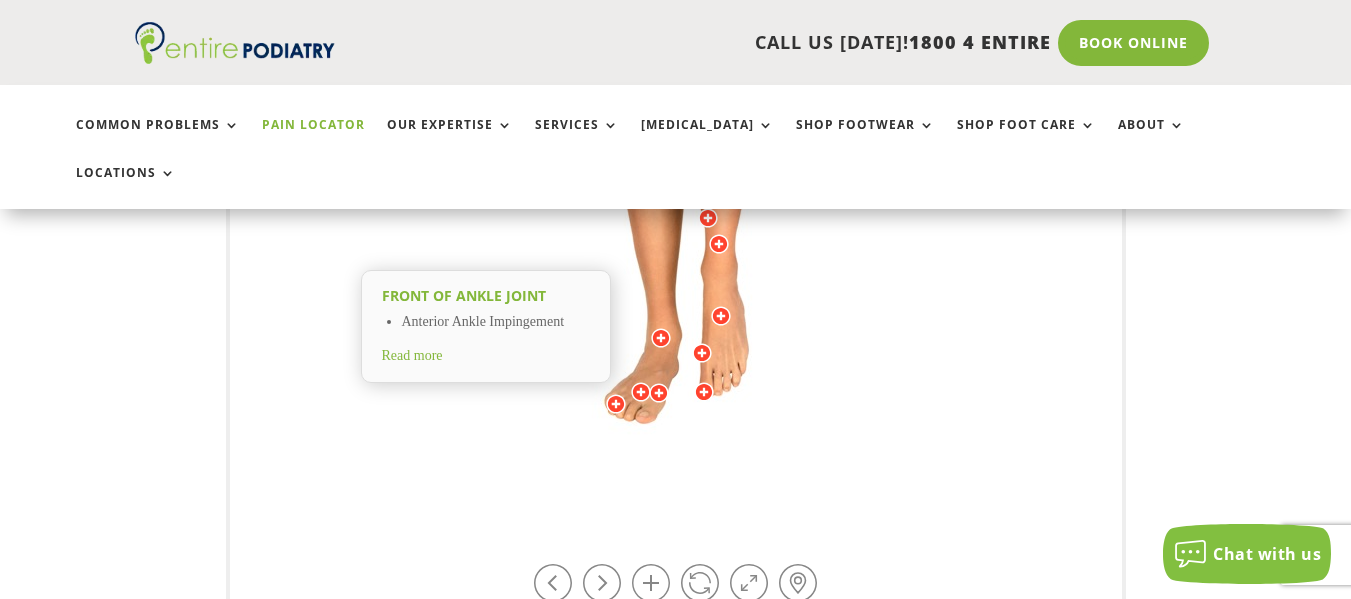 click at bounding box center (661, 338) 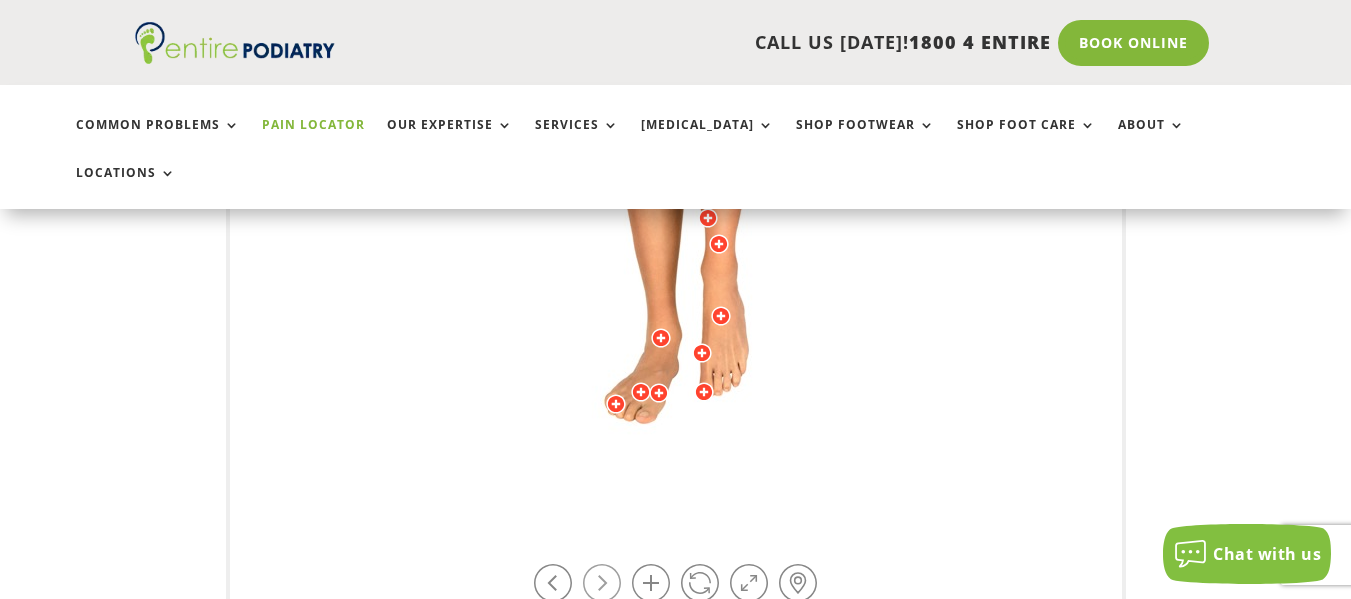 click at bounding box center [602, 583] 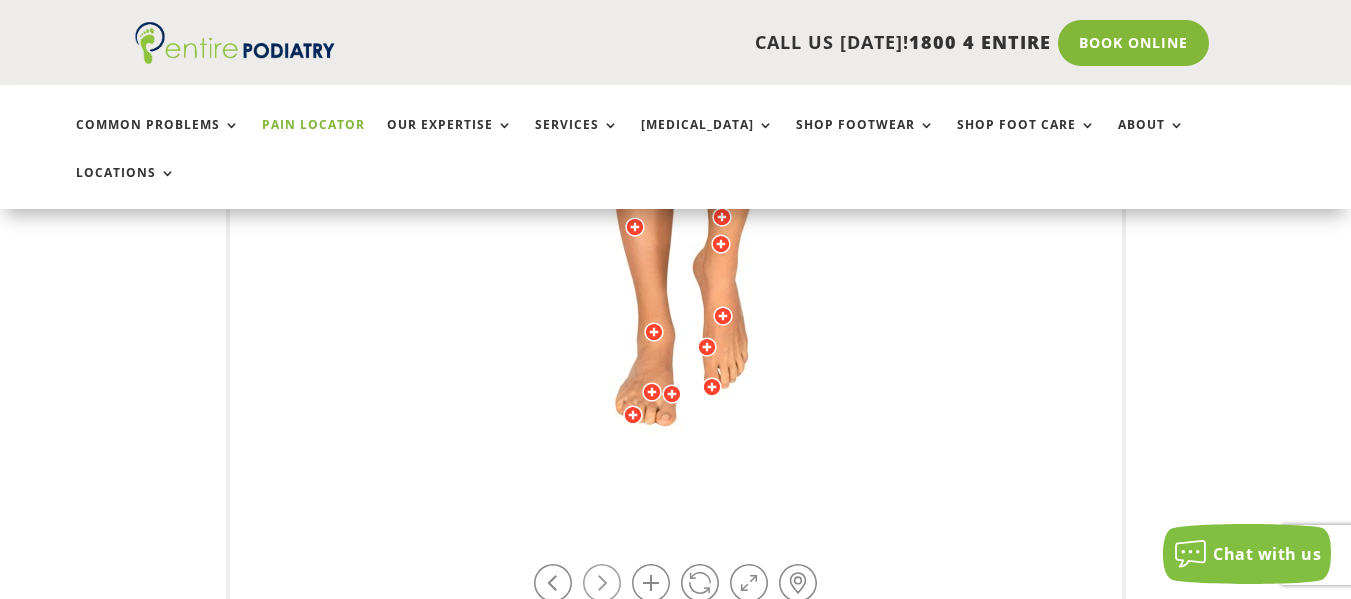 click at bounding box center [602, 583] 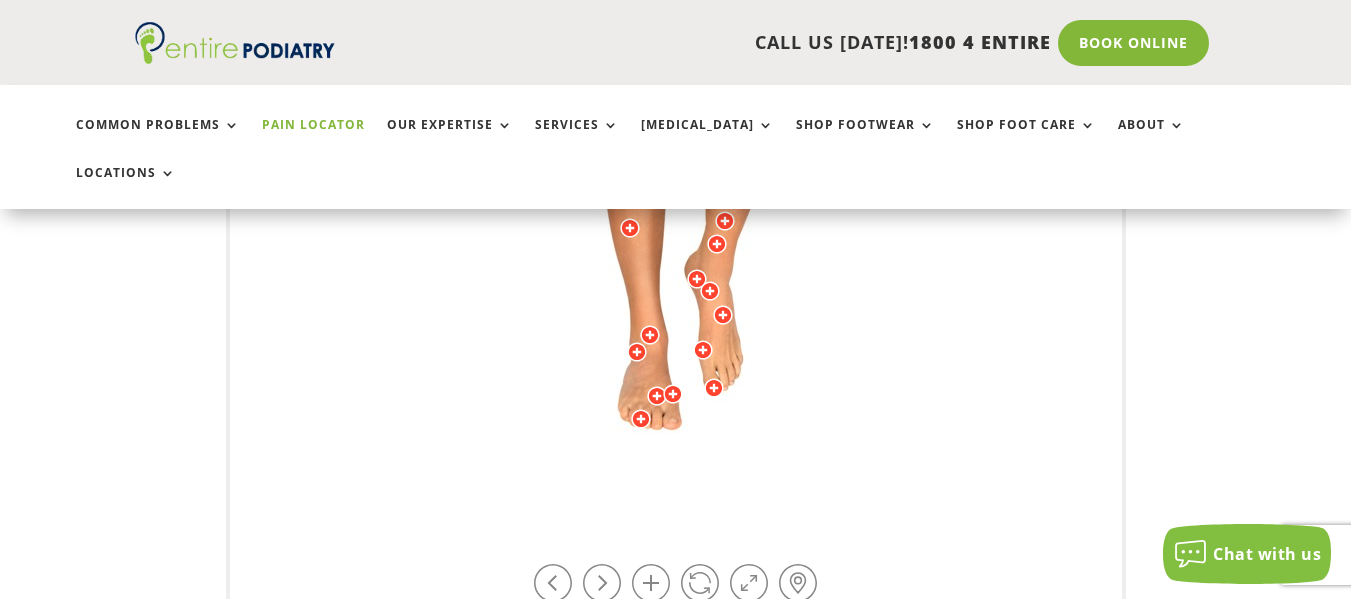 click at bounding box center (717, 244) 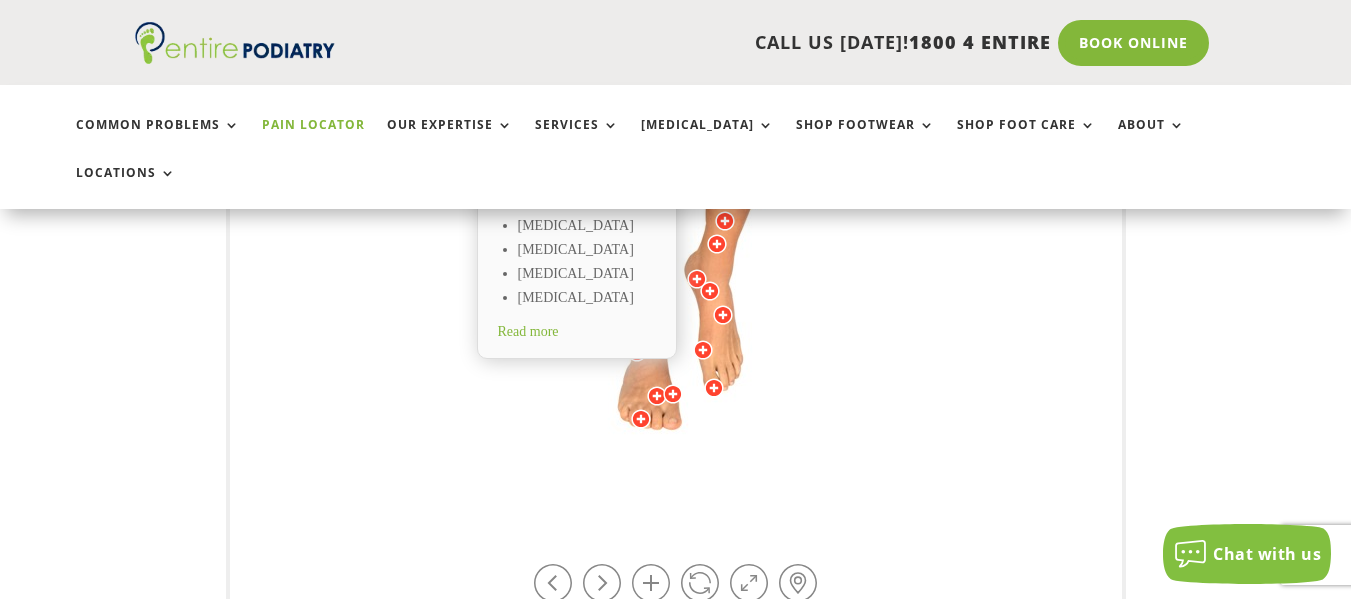 click at bounding box center (717, 244) 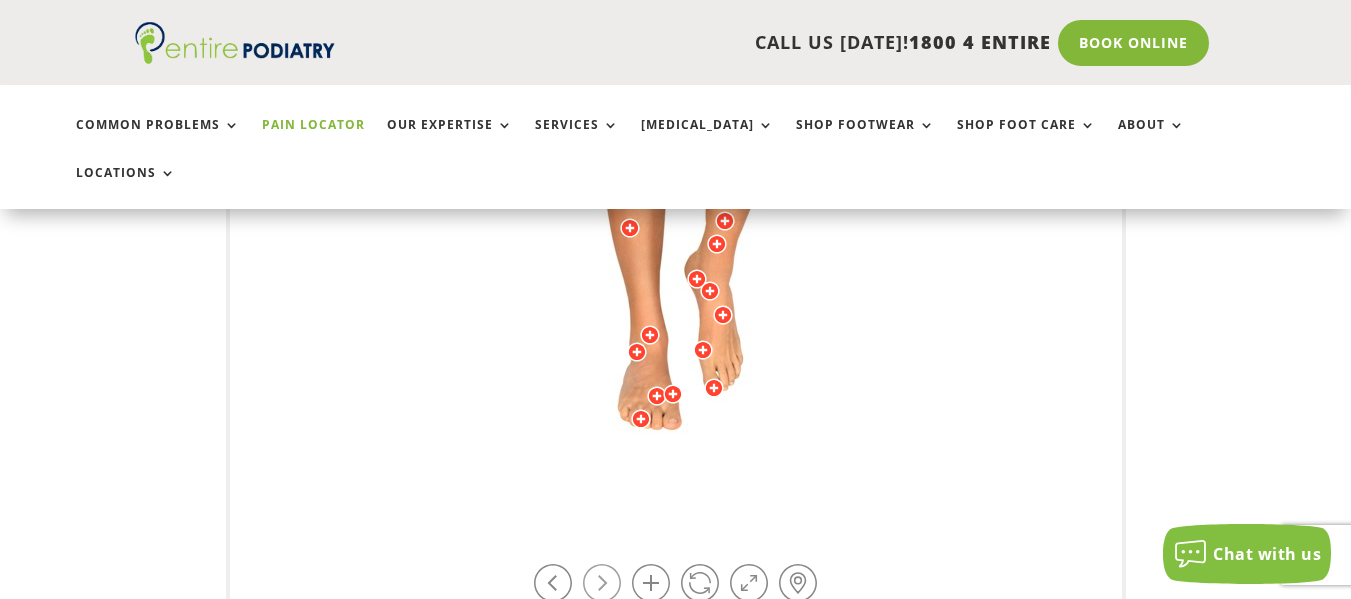 click at bounding box center (602, 583) 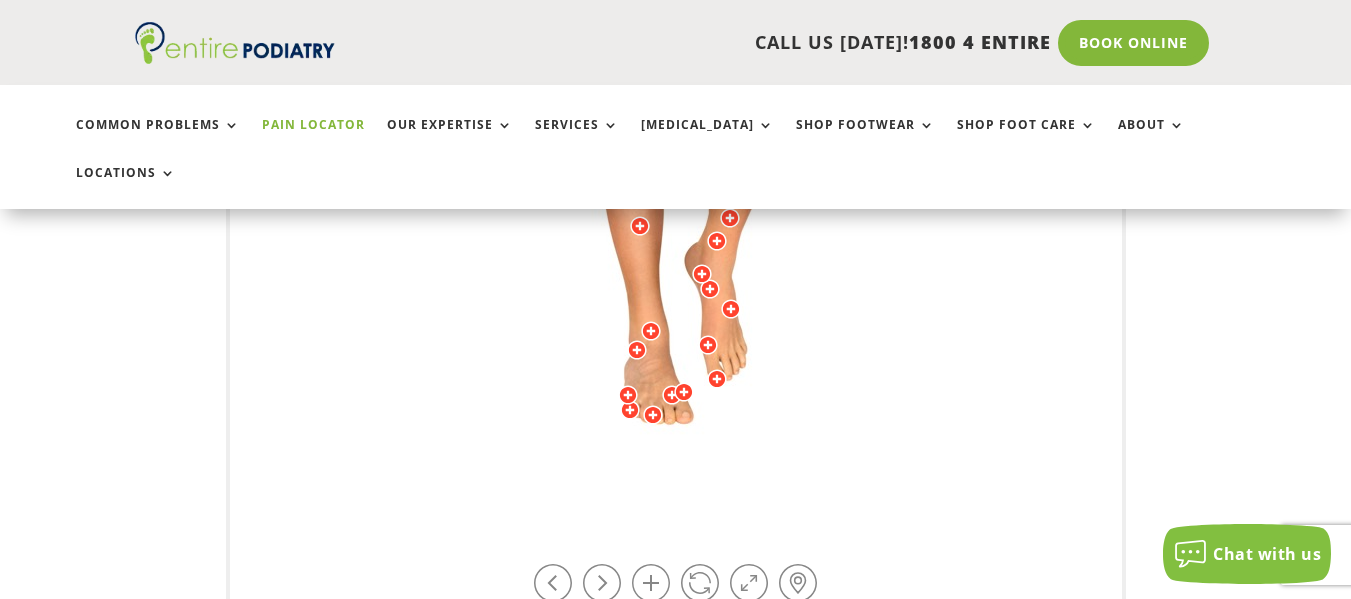 click at bounding box center (628, 395) 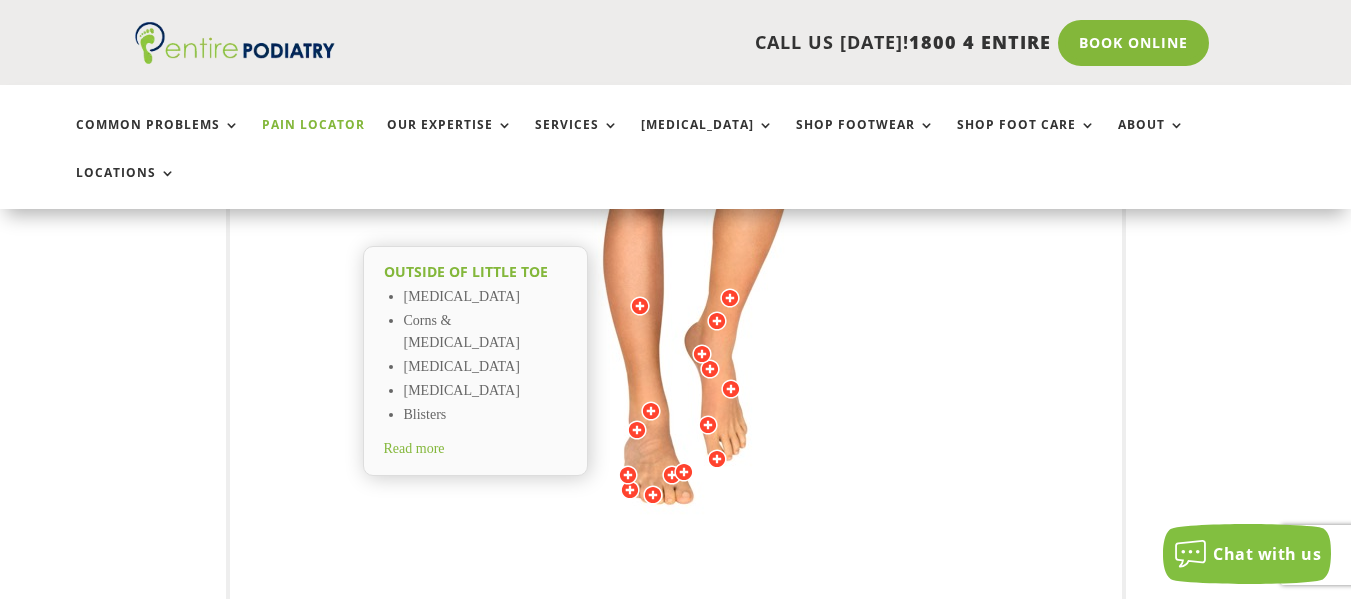 scroll, scrollTop: 800, scrollLeft: 0, axis: vertical 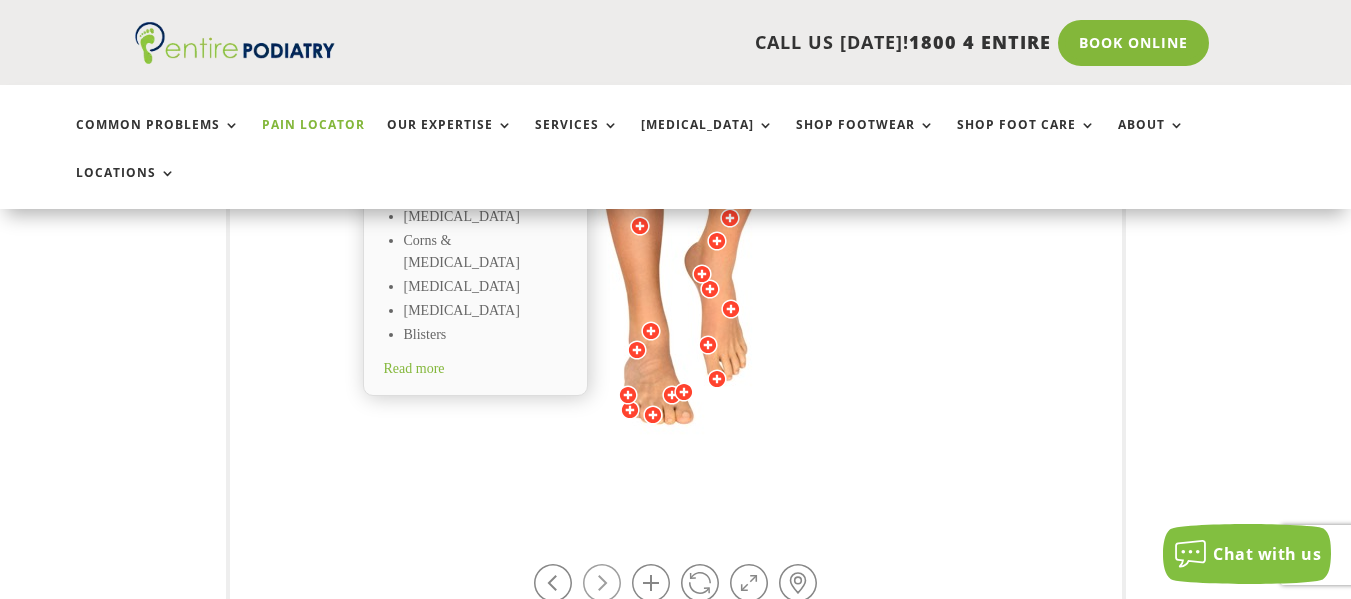 click at bounding box center (602, 583) 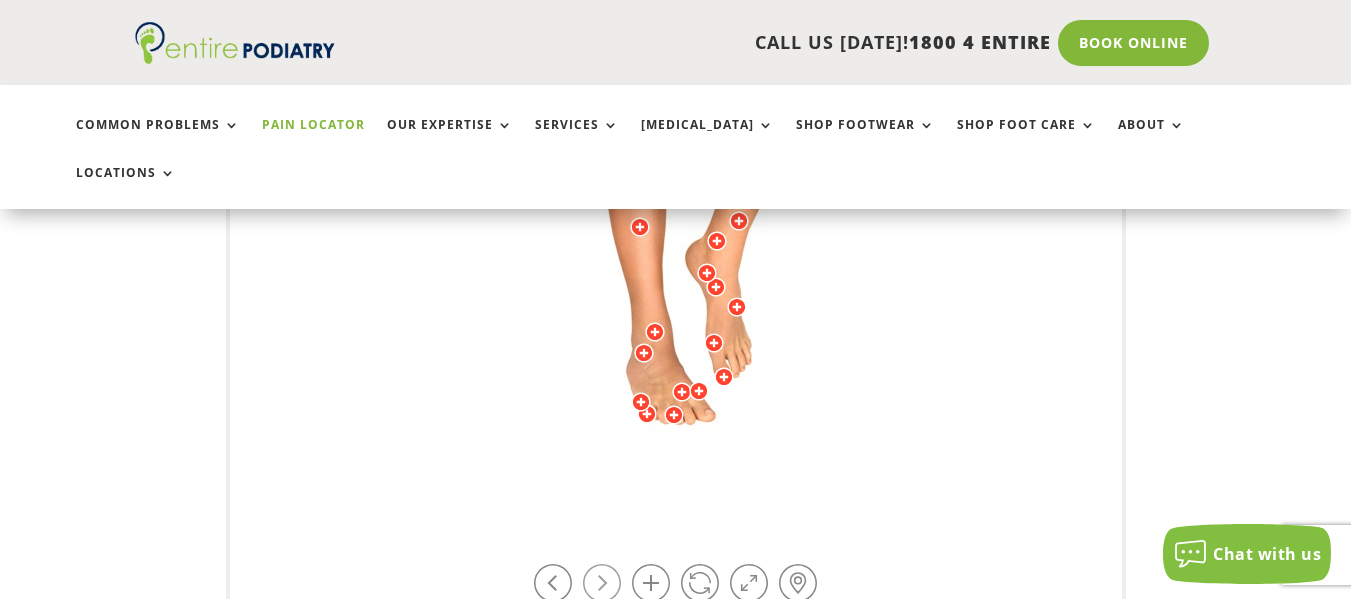 click at bounding box center [602, 583] 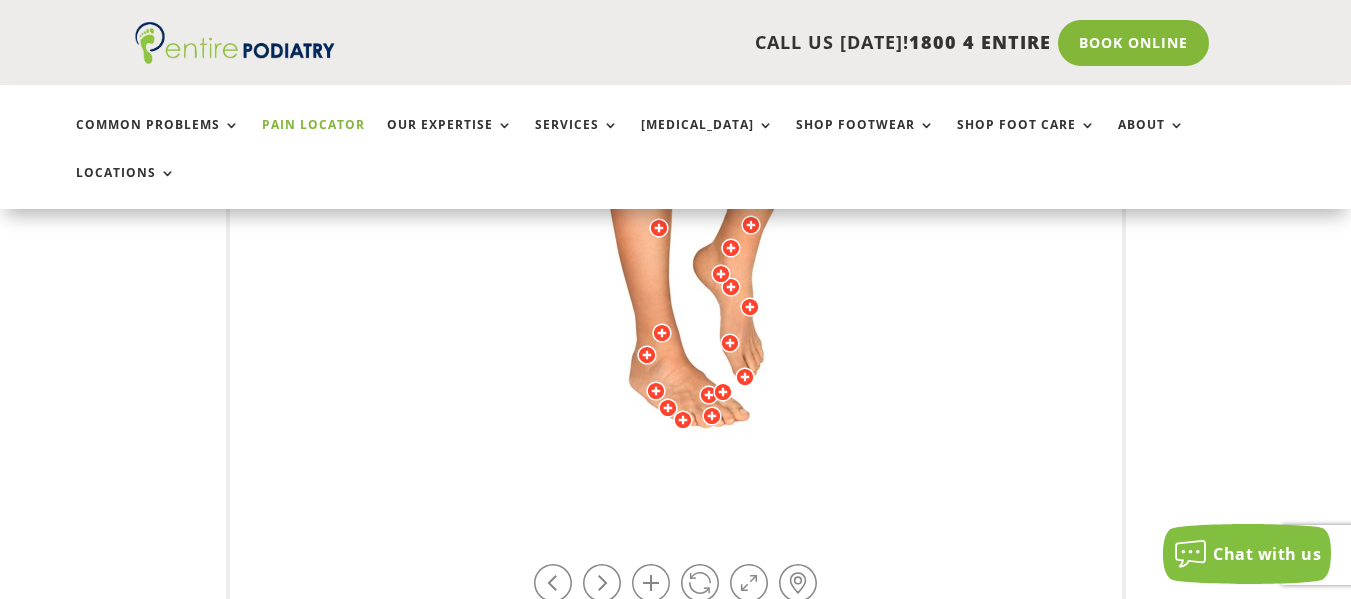 click at bounding box center [656, 391] 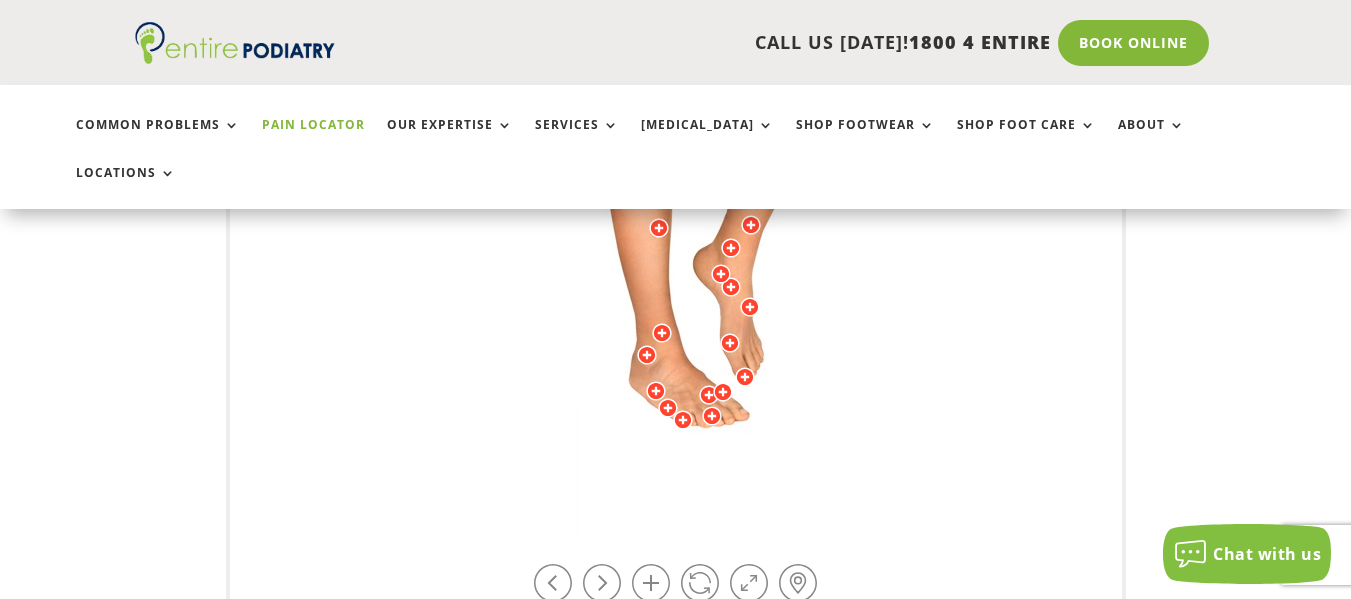 click at bounding box center [656, 391] 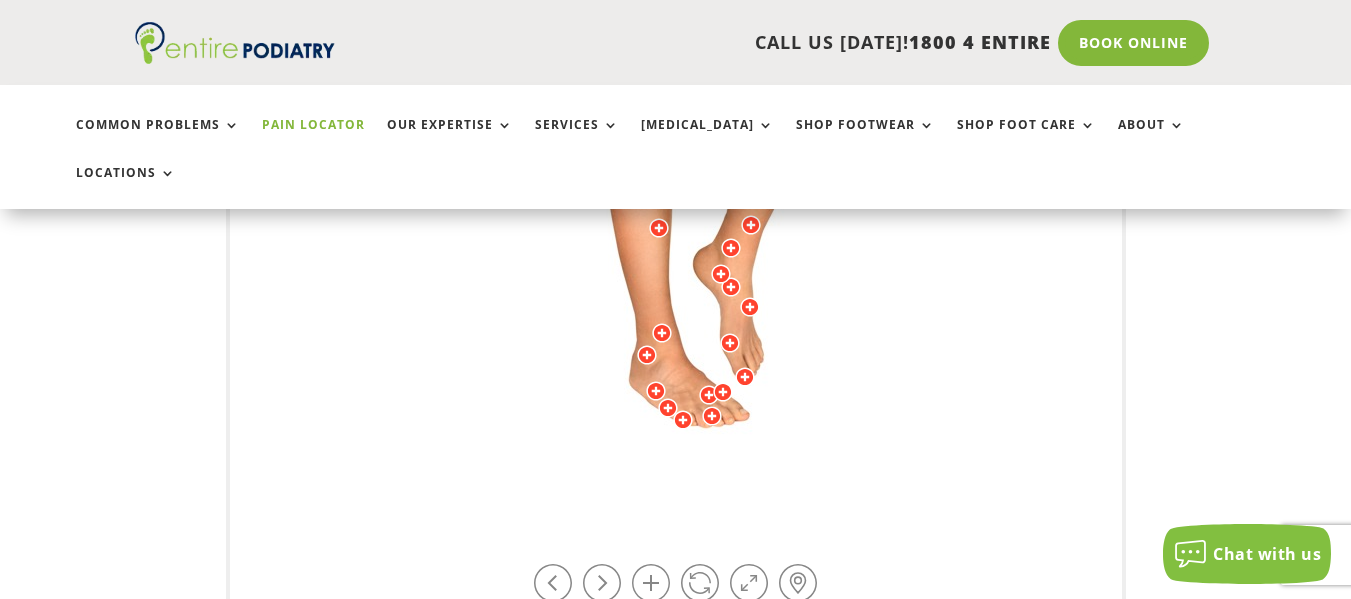 click at bounding box center (656, 391) 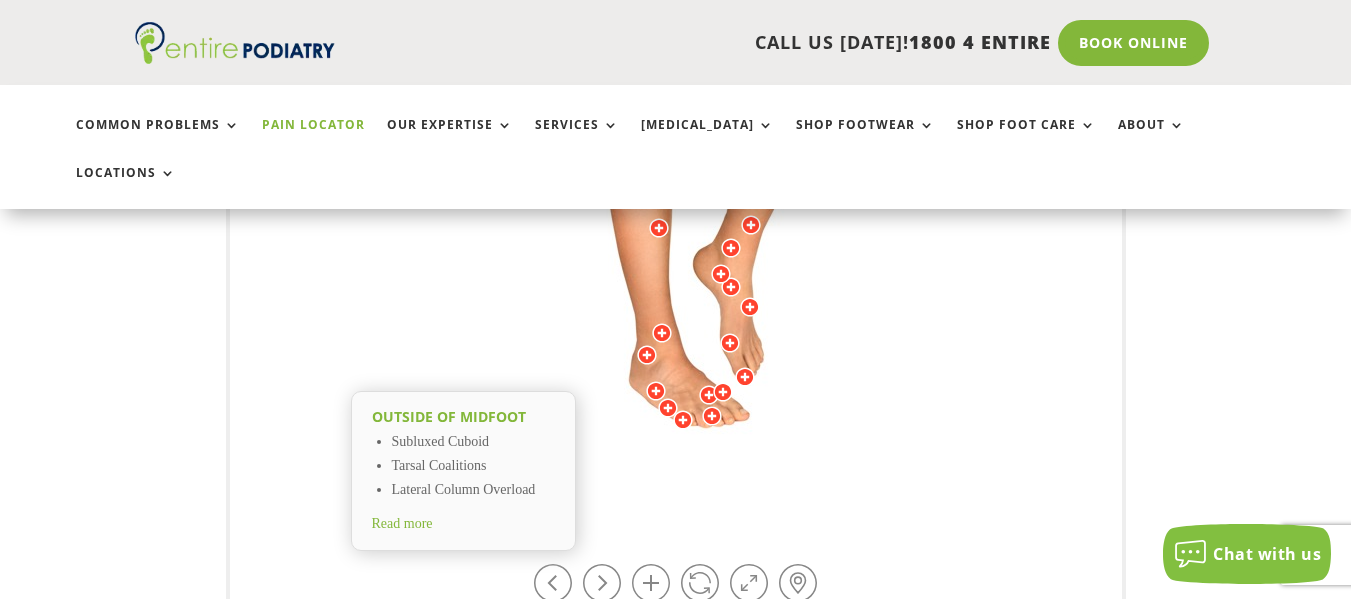 click at bounding box center (647, 355) 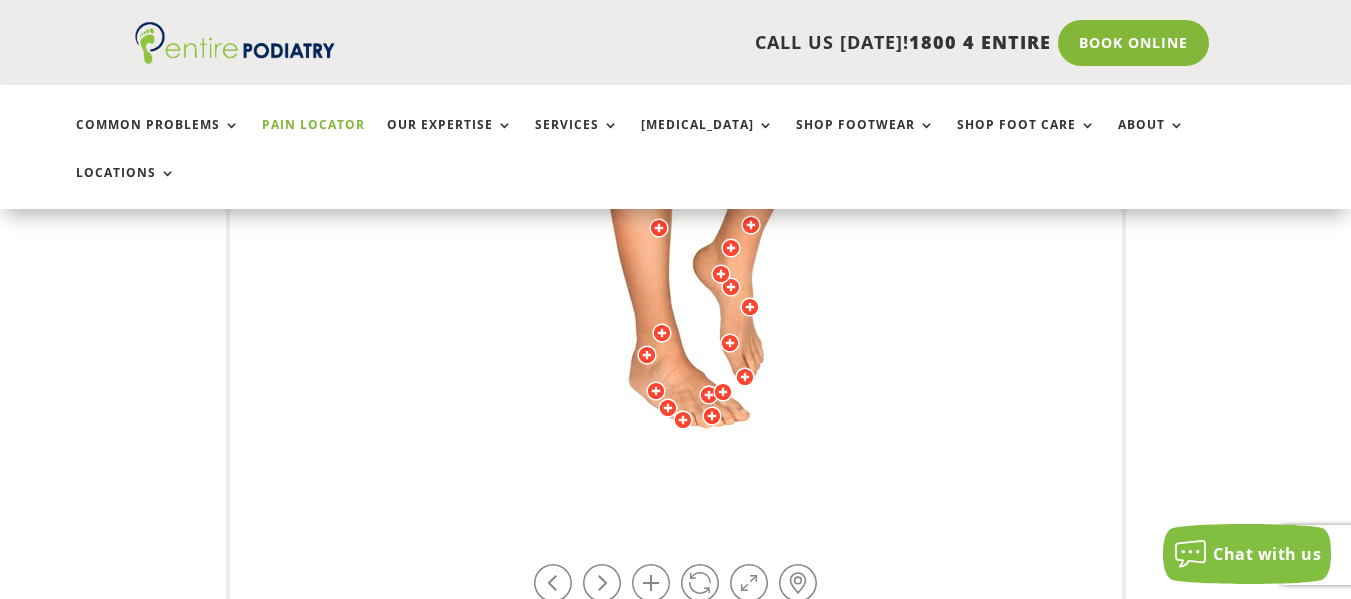 click at bounding box center [647, 355] 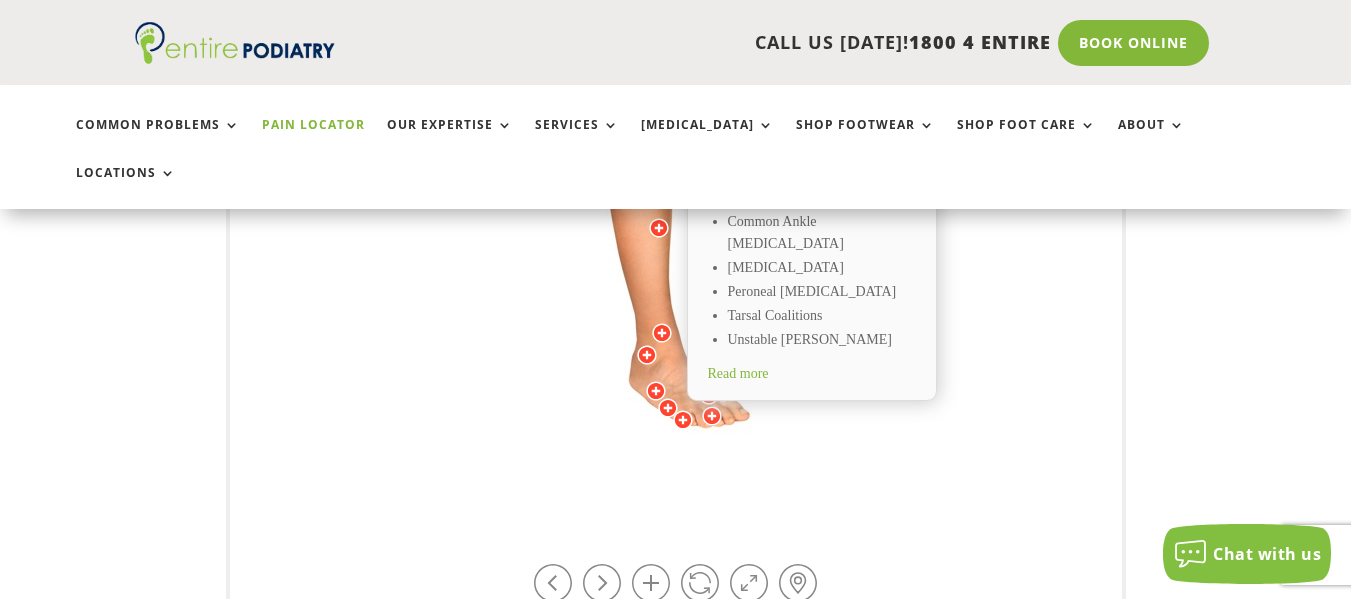 click at bounding box center [647, 355] 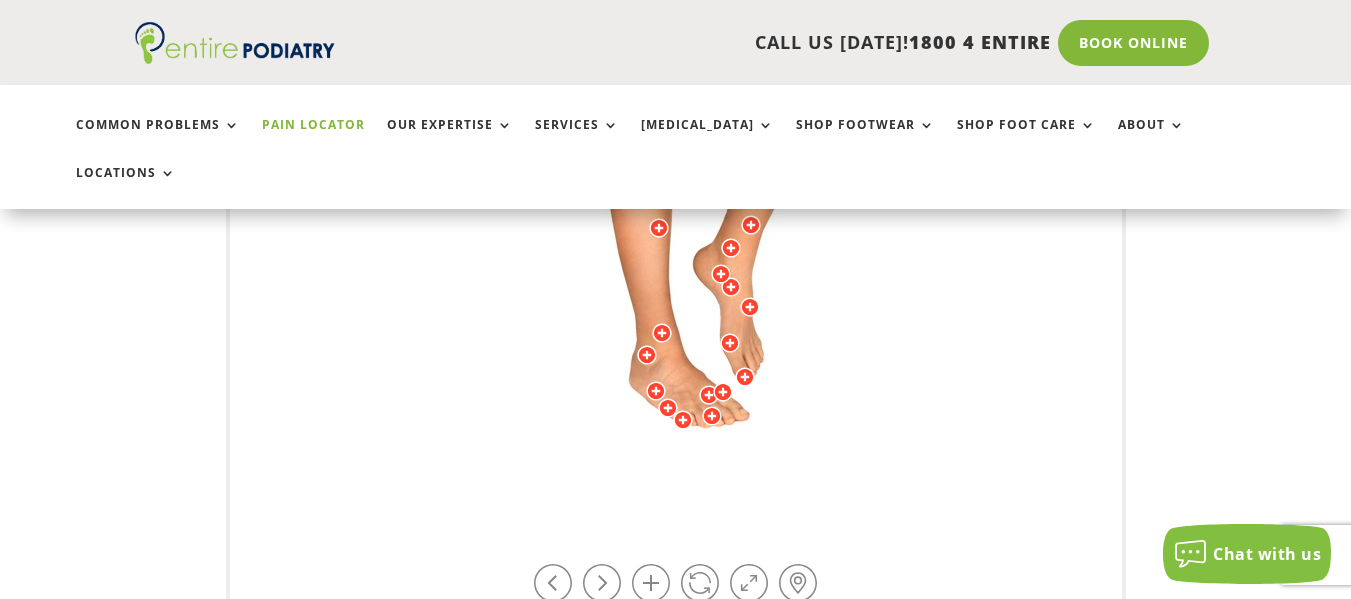 click at bounding box center [731, 248] 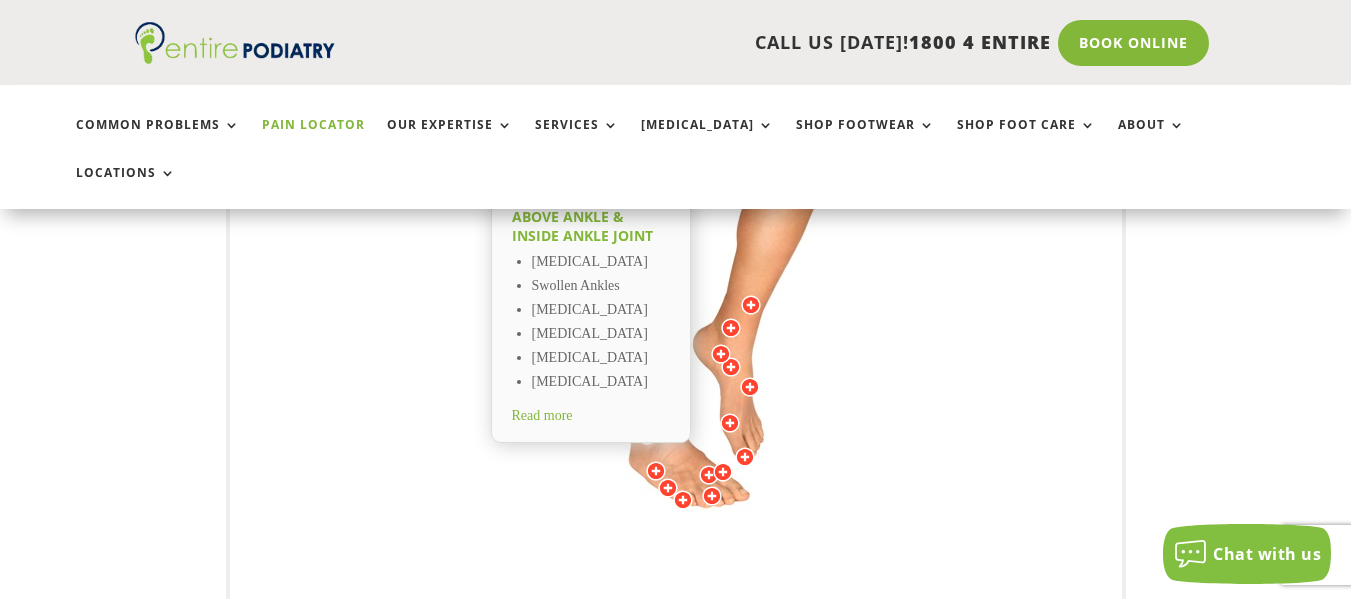 scroll, scrollTop: 640, scrollLeft: 0, axis: vertical 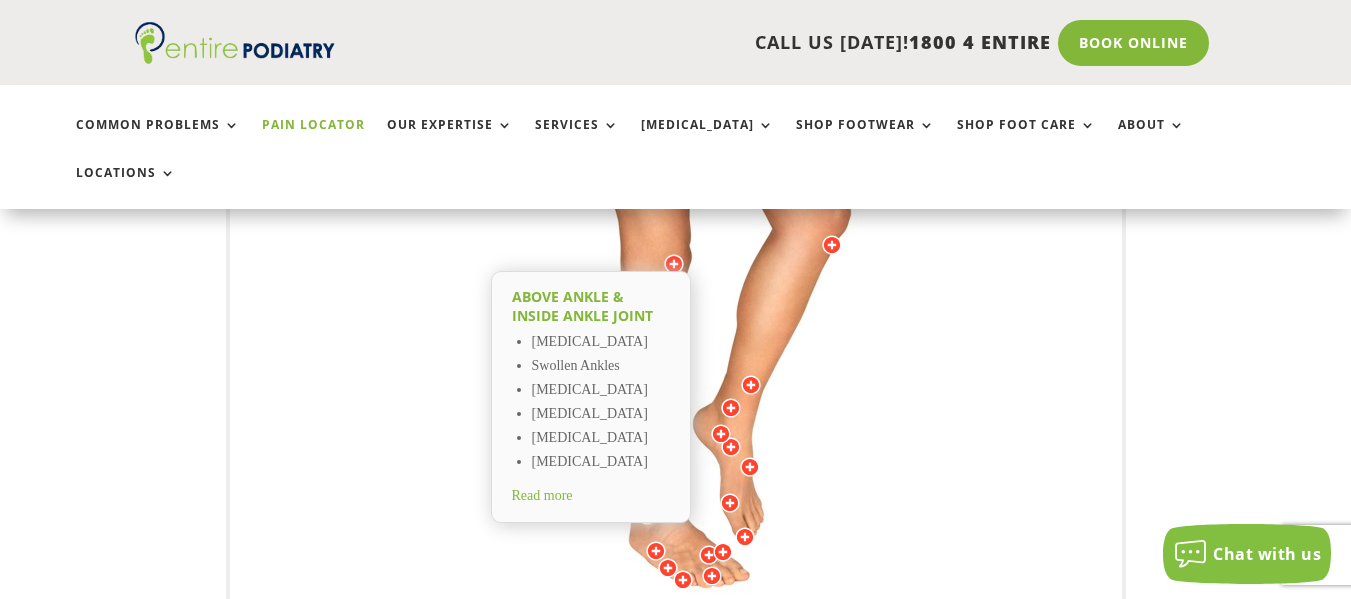 click at bounding box center [750, 467] 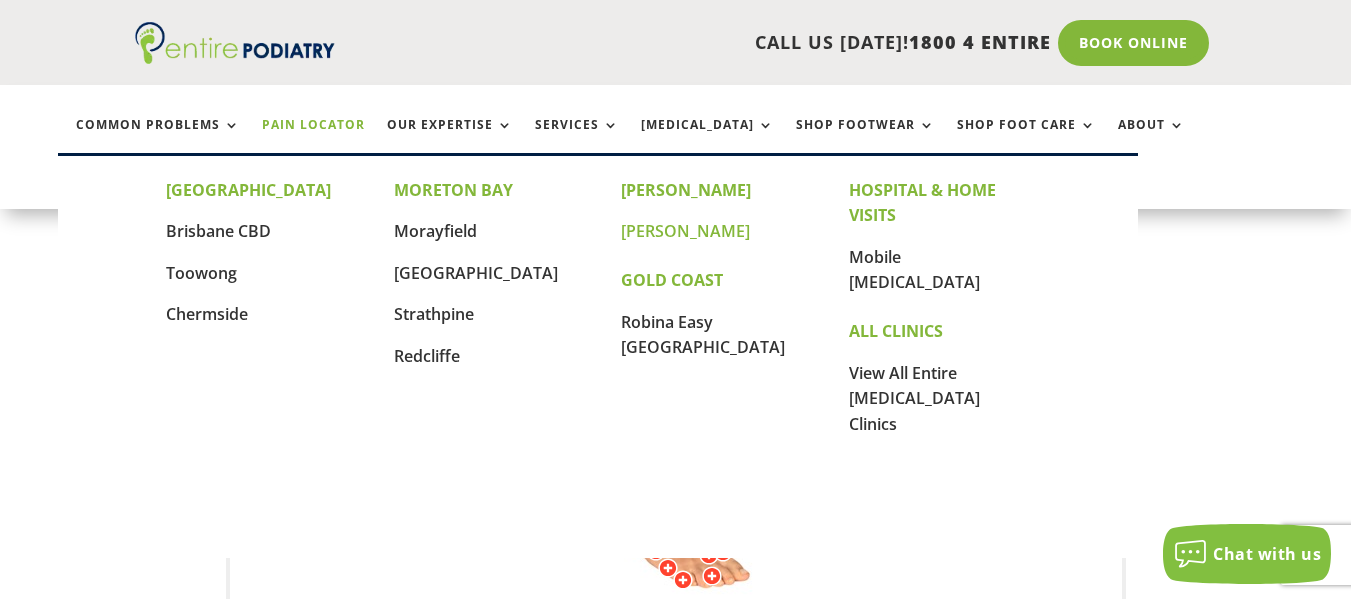 click on "[PERSON_NAME]" at bounding box center (685, 231) 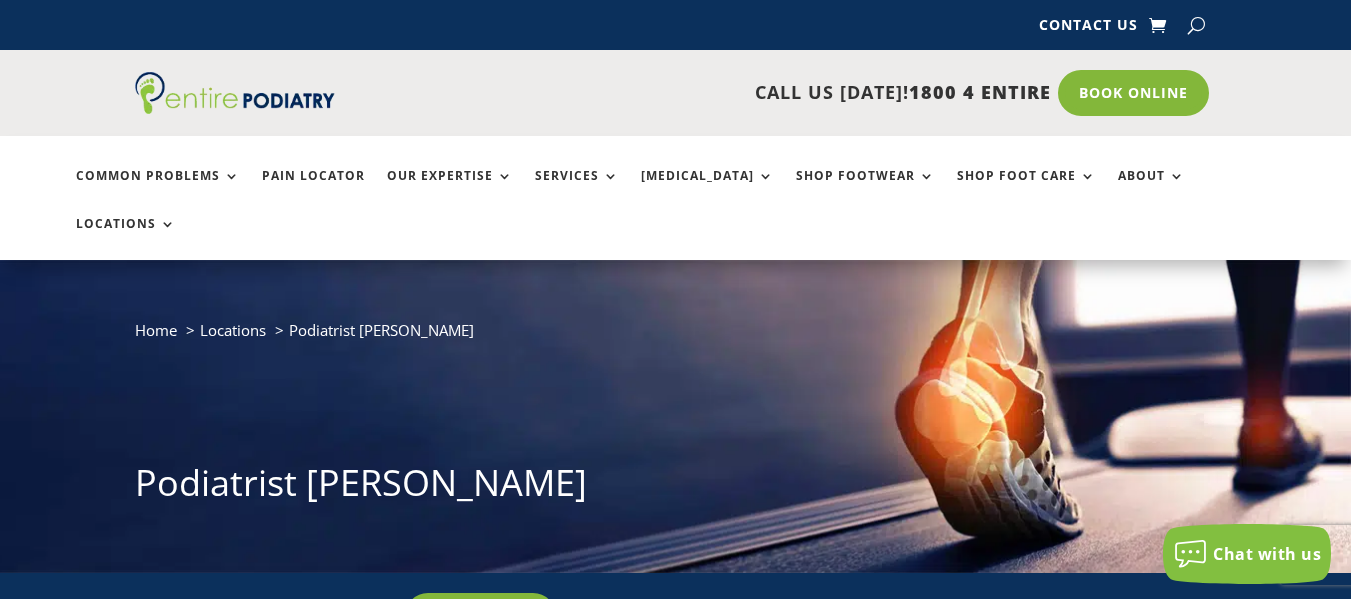 scroll, scrollTop: 0, scrollLeft: 0, axis: both 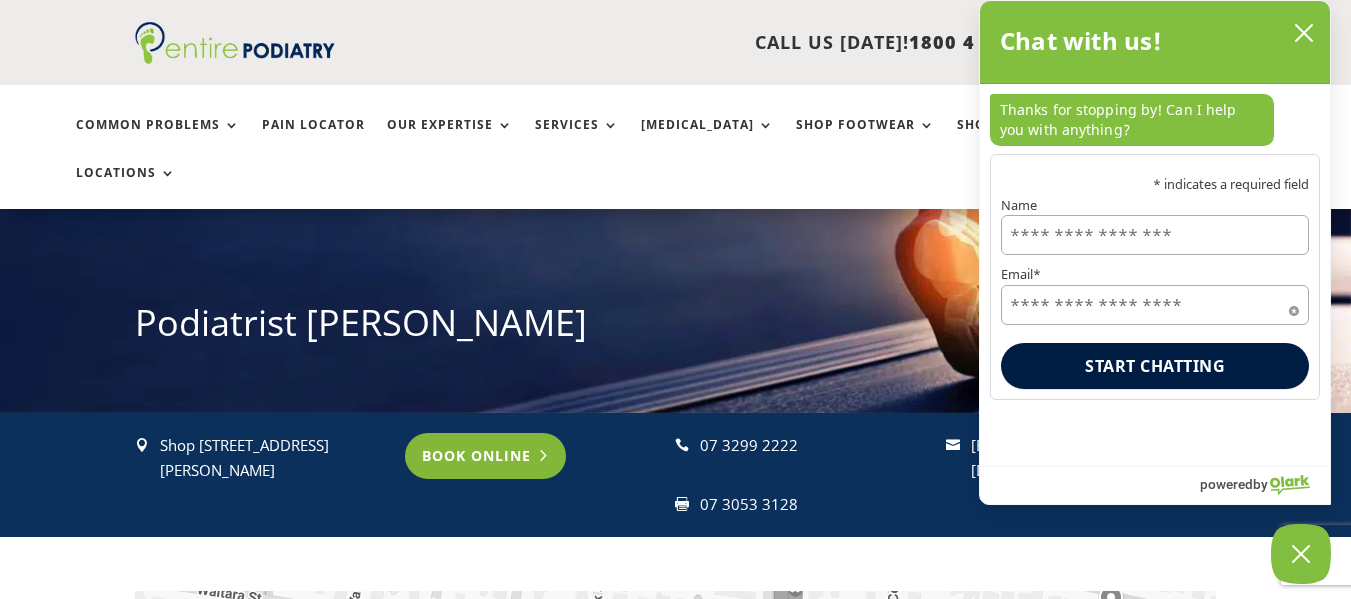 click on "Book Online" at bounding box center (485, 456) 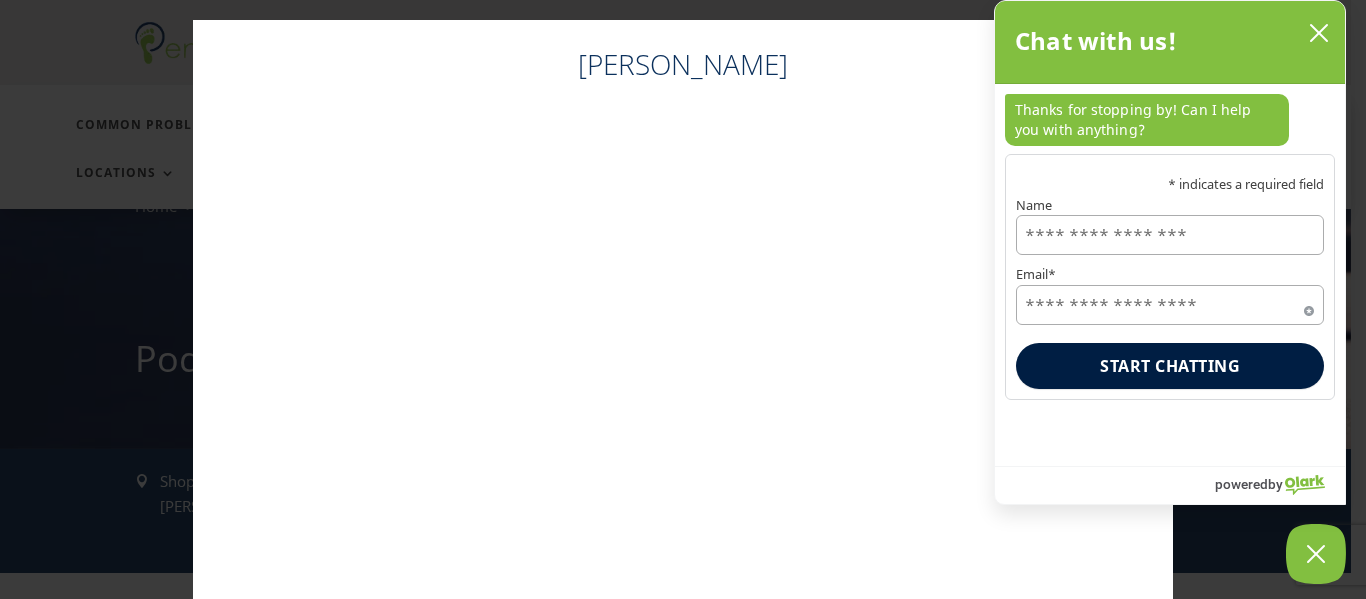 scroll, scrollTop: 104, scrollLeft: 0, axis: vertical 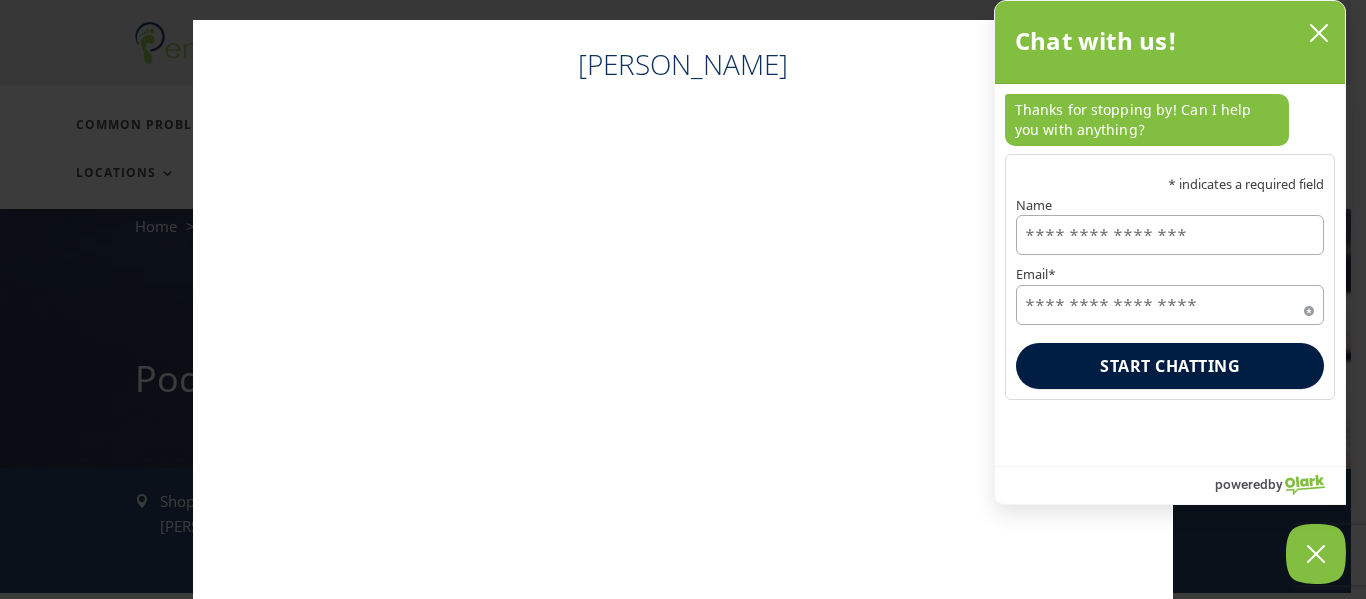 click 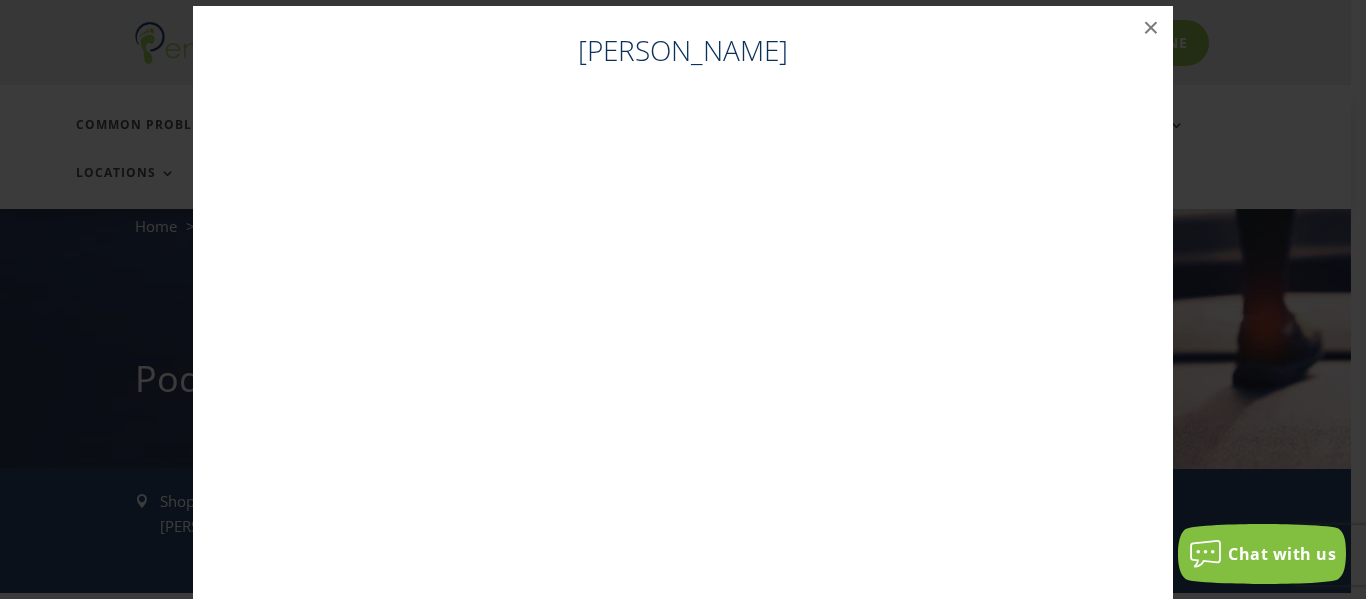 scroll, scrollTop: 0, scrollLeft: 0, axis: both 